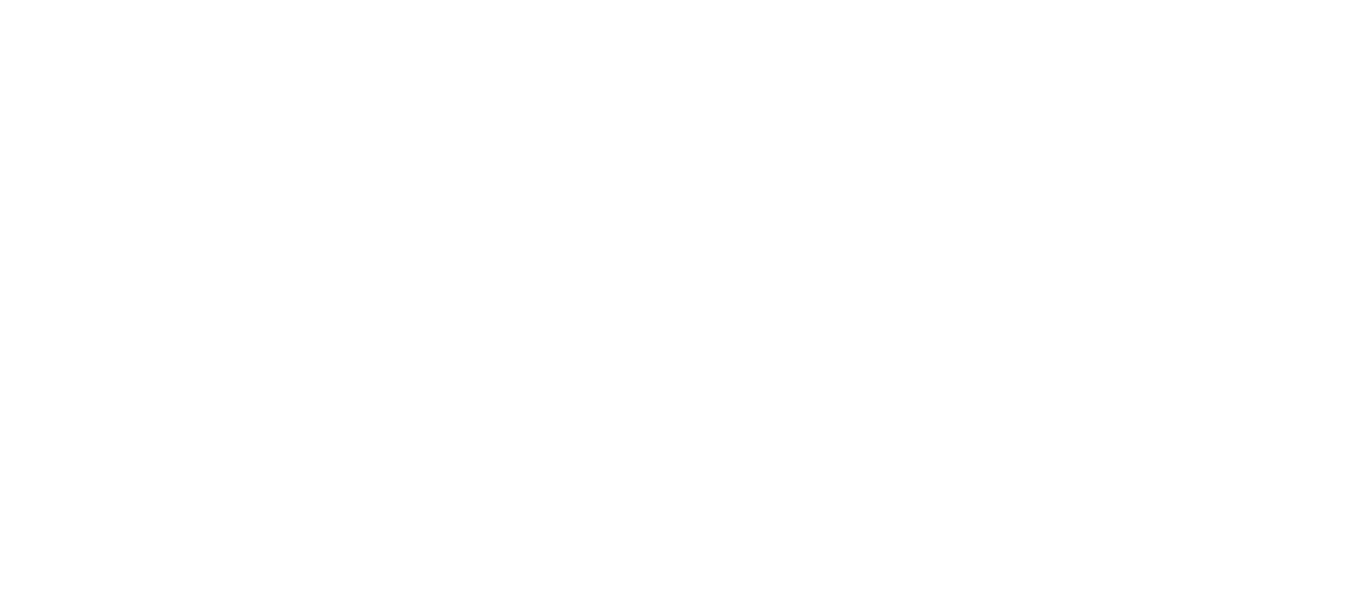 scroll, scrollTop: 0, scrollLeft: 0, axis: both 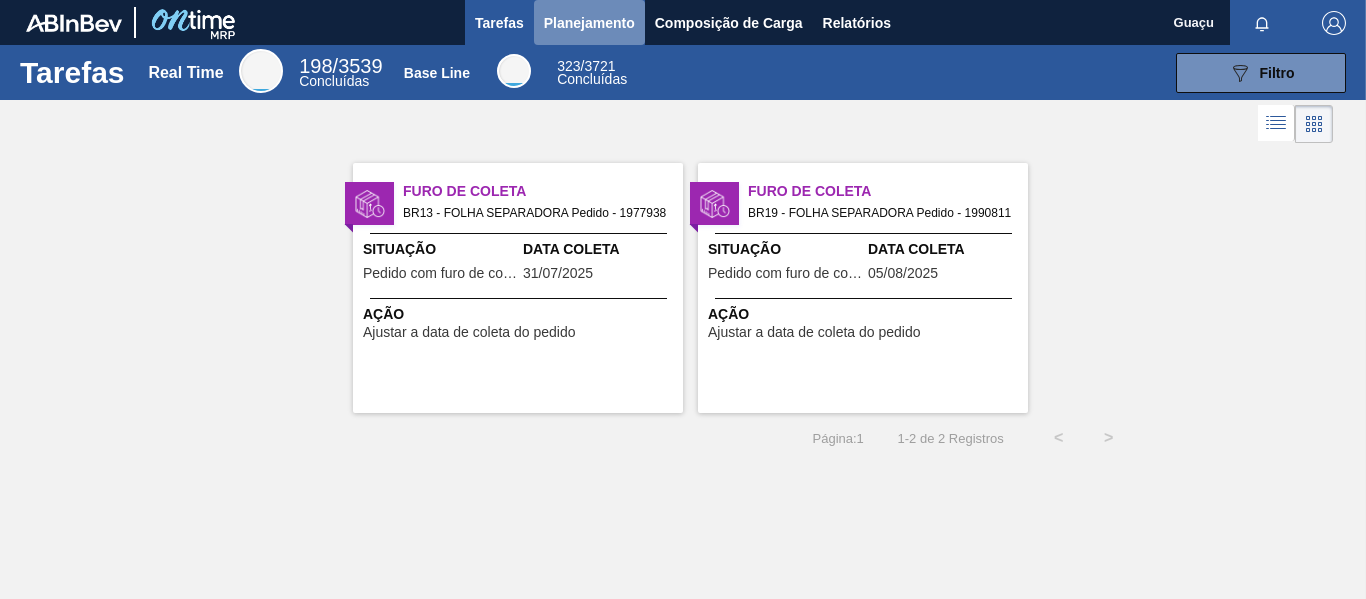 click on "Planejamento" at bounding box center [589, 23] 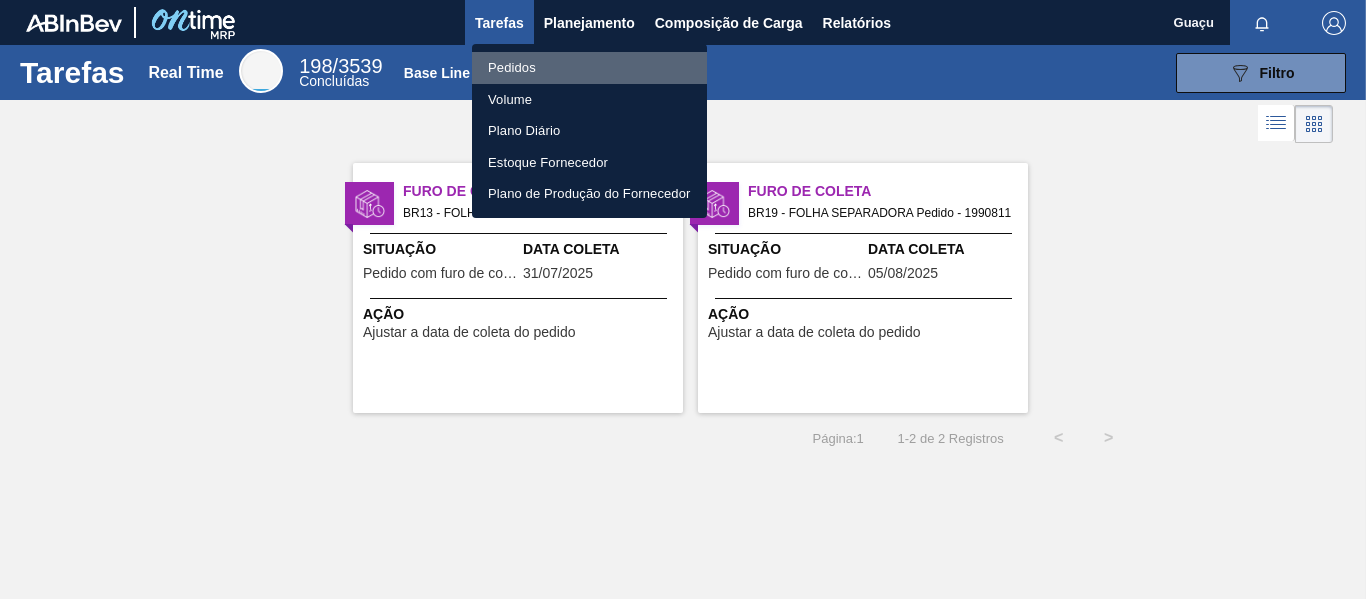 click on "Pedidos" at bounding box center (589, 68) 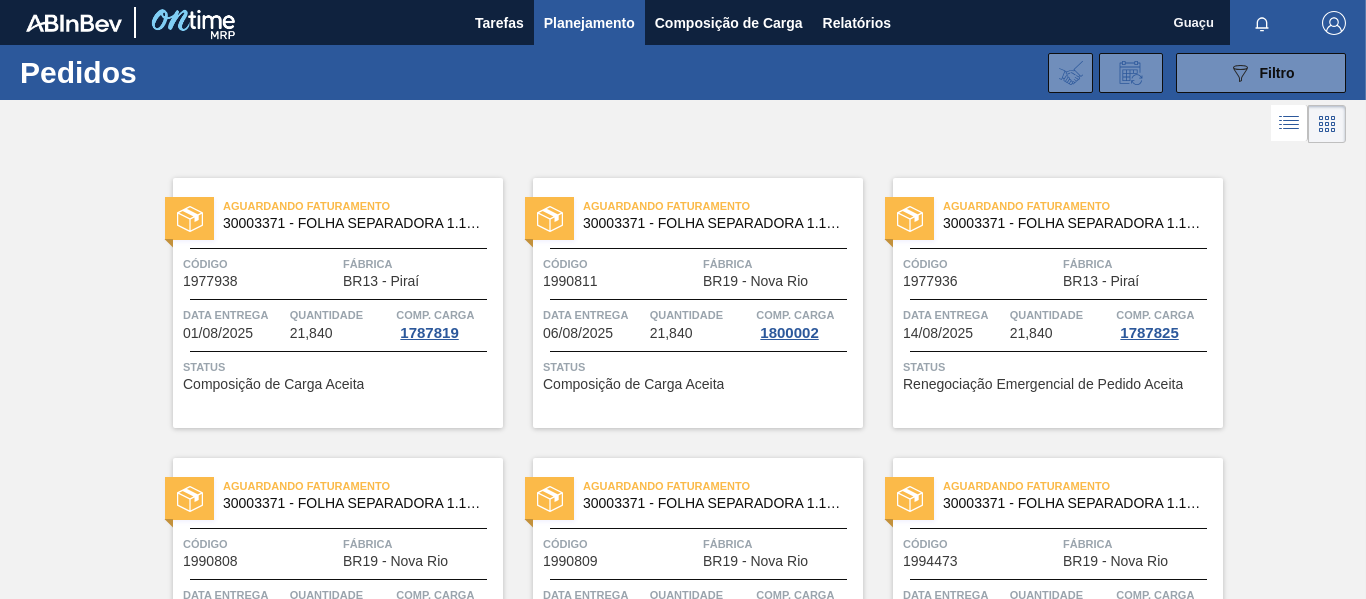 click on "Aguardando Faturamento 30003371 - FOLHA SEPARADORA 1.175 mm x 980 mm; Código 1977938 Fábrica BR13 - Piraí Data entrega 01/08/2025 Quantidade 21,840 Comp. Carga 1787819 Status Composição de Carga Aceita Aguardando Faturamento 30003371 - FOLHA SEPARADORA 1.175 mm x 980 mm; Código 1990811 Fábrica BR19 - Nova Rio Data entrega 06/08/2025 Quantidade 21,840 Comp. Carga 1800002 Status Composição de Carga Aceita Aguardando Faturamento 30003371 - FOLHA SEPARADORA 1.175 mm x 980 mm; Código 1977936 Fábrica BR13 - Piraí Data entrega 14/08/2025 Quantidade 21,840 Comp. Carga 1787825 Status Renegociação Emergencial de Pedido Aceita Aguardando Faturamento 30003371 - FOLHA SEPARADORA 1.175 mm x 980 mm; Código 1990808 Fábrica BR19 - Nova Rio Data entrega 16/08/2025 Quantidade 21,840 Comp. Carga 1800009 Status Composição de Carga Aceita Aguardando Faturamento 30003371 - FOLHA SEPARADORA 1.175 mm x 980 mm; Código 1990809 Fábrica BR19 - Nova Rio Data entrega 18/08/2025 Quantidade 21,840 Comp. Carga 1800013 ! !" at bounding box center (683, 848) 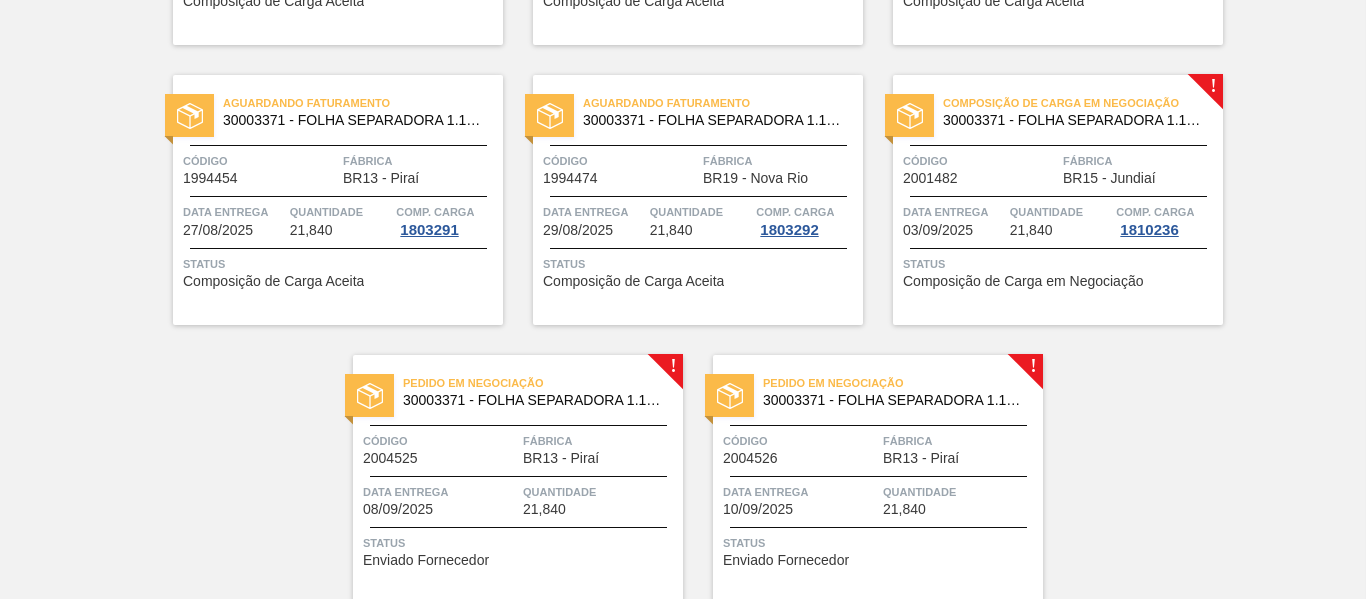 scroll, scrollTop: 903, scrollLeft: 0, axis: vertical 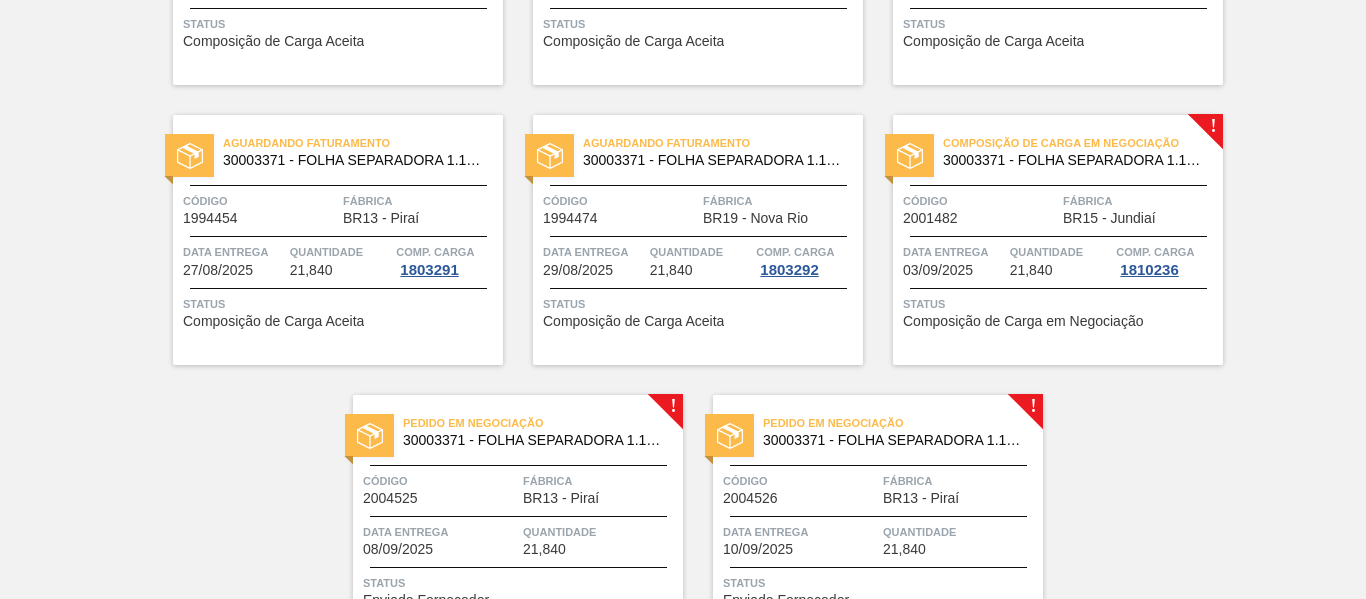 click on "Quantidade" at bounding box center (1061, 252) 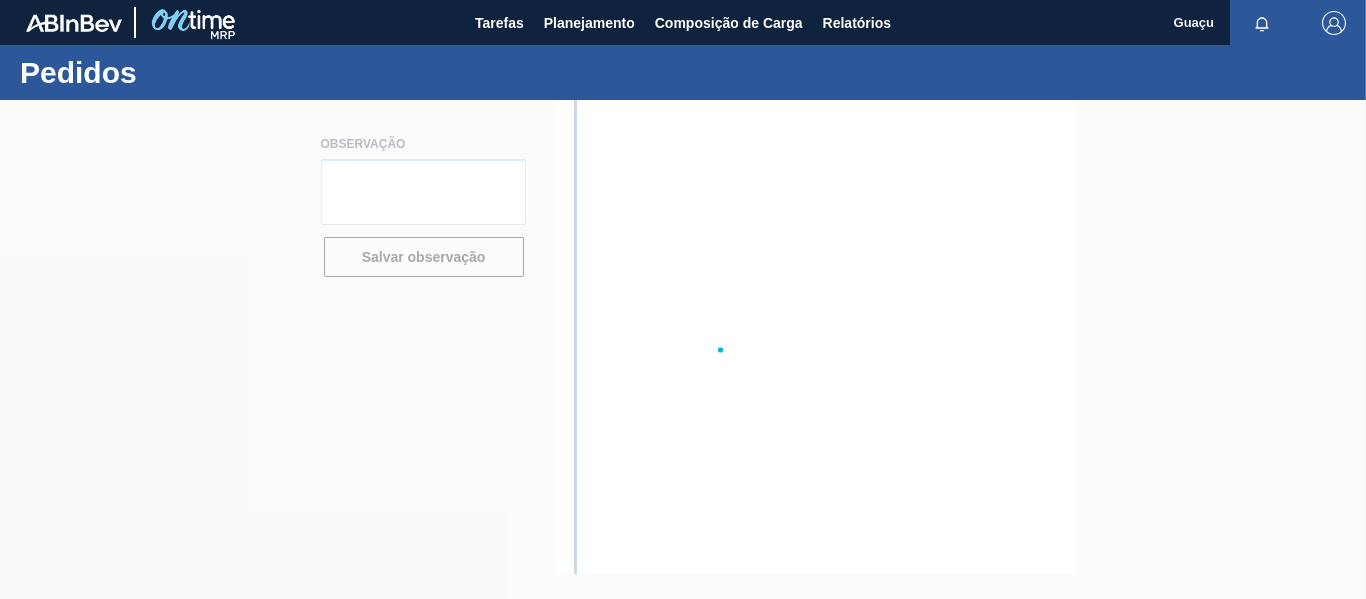 scroll, scrollTop: 0, scrollLeft: 0, axis: both 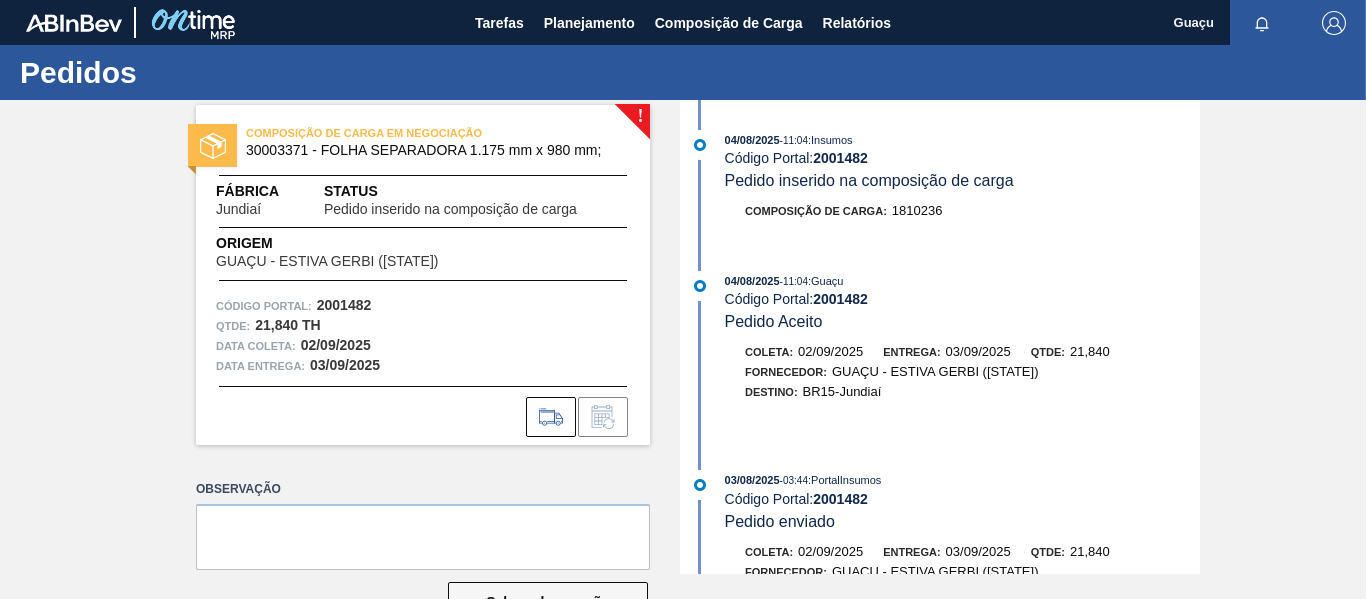 click on "Pedidos ! COMPOSIÇÃO DE CARGA EM NEGOCIAÇÃO 30003371 - FOLHA SEPARADORA 1.175 mm x 980 mm; Fábrica Jundiaí Status Pedido inserido na composição de carga Origem GUAÇU - ESTIVA GERBI ([STATE])   Código Portal:  2001482 Qtde : 21,840 TH Data coleta: 02/09/2025 Data entrega: 03/09/2025  Observação Salvar observação 04/08/2025  -  11:04 :  Insumos Código Portal:  2001482 Pedido inserido na composição de carga Composição de Carga : 1810236 04/08/2025  -  11:04 :  Guaçu Código Portal:  2001482 Pedido Aceito Coleta: 02/09/2025 Entrega: 03/09/2025 Qtde: 21,840 Fornecedor: GUAÇU - ESTIVA GERBI ([STATE]) Destino: BR15-[CITY] 03/08/2025  -  03:44 :  PortalInsumos Código Portal:  2001482 Pedido enviado Coleta: 02/09/2025 Entrega: 03/09/2025 Qtde: 21,840 Fornecedor: GUAÇU - ESTIVA GERBI ([STATE]) Destino: BR15-[CITY] 03/08/2025  -  03:44 :  PortalInsumos Código Portal:  2001482 Pedido de Compra Criado" at bounding box center (683, 322) 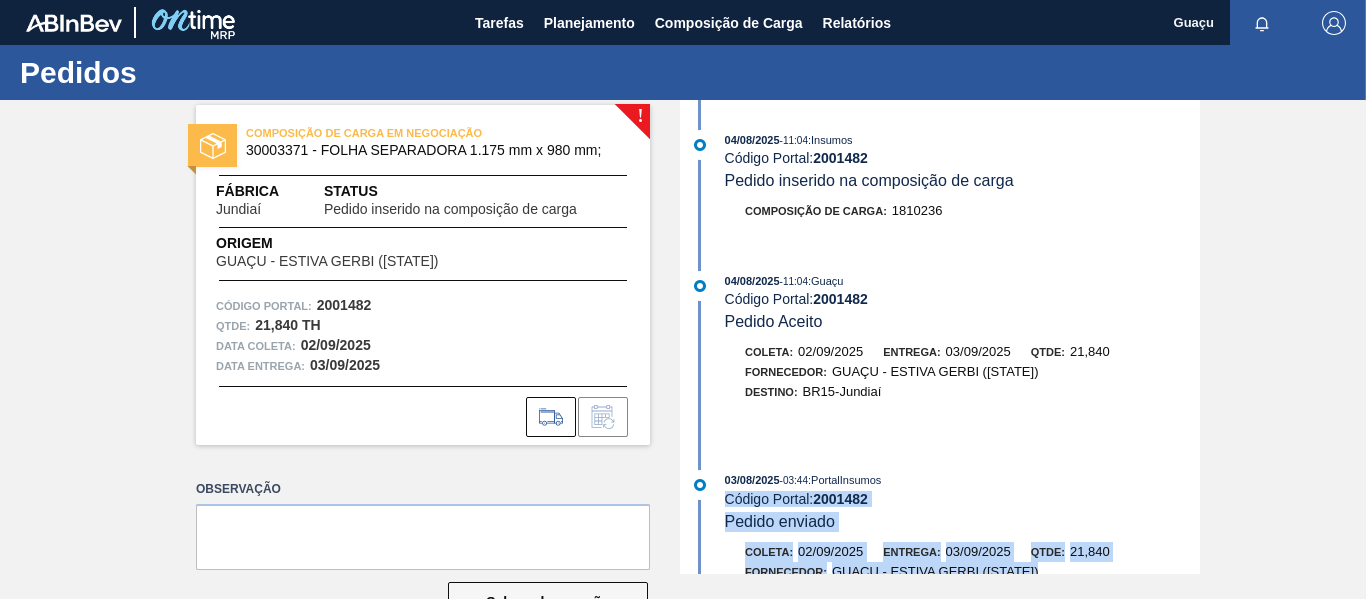 drag, startPoint x: 1362, startPoint y: 574, endPoint x: 1163, endPoint y: 439, distance: 240.47037 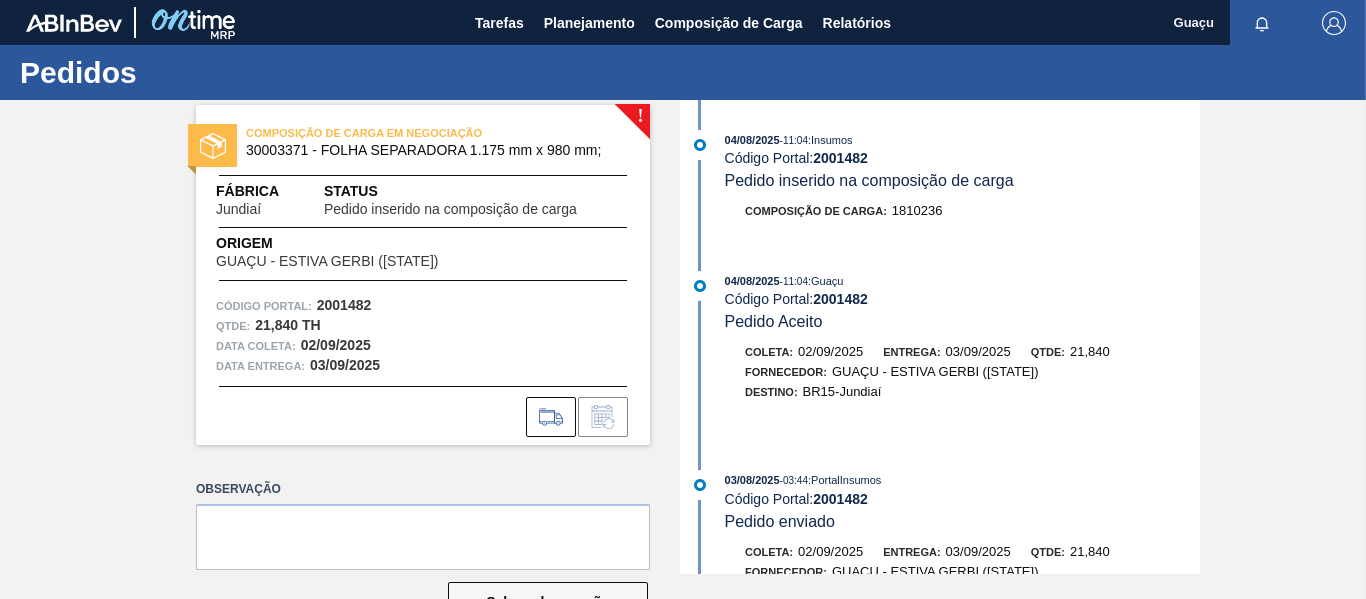 click on "04/08/2025  -  11:04 :  Insumos Código Portal:  2001482 Pedido inserido na composição de carga Composição de Carga : 1810236 04/08/2025  -  11:04 :  Guaçu Código Portal:  2001482 Pedido Aceito Coleta: 02/09/2025 Entrega: 03/09/2025 Qtde: 21,840 Fornecedor: GUAÇU - ESTIVA GERBI ([STATE]) Destino: BR15-[CITY] 03/08/2025  -  03:44 :  PortalInsumos Código Portal:  2001482 Pedido enviado Coleta: 02/09/2025 Entrega: 03/09/2025 Qtde: 21,840 Fornecedor: GUAÇU - ESTIVA GERBI ([STATE]) Destino: BR15-[CITY] 03/08/2025  -  03:44 :  PortalInsumos Código Portal:  2001482 Pedido de Compra Criado" at bounding box center [942, 337] 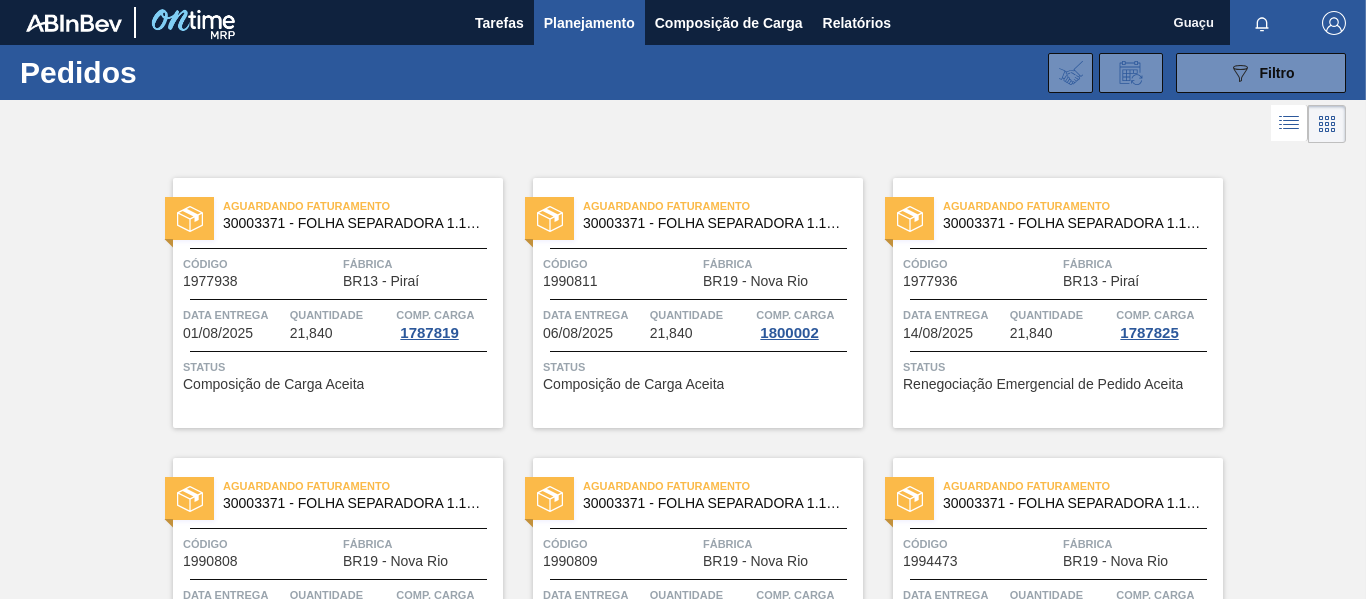 click on "Aguardando Faturamento 30003371 - FOLHA SEPARADORA 1.175 mm x 980 mm; Código 1977938 Fábrica BR13 - Piraí Data entrega 01/08/2025 Quantidade 21,840 Comp. Carga 1787819 Status Composição de Carga Aceita Aguardando Faturamento 30003371 - FOLHA SEPARADORA 1.175 mm x 980 mm; Código 1990811 Fábrica BR19 - Nova Rio Data entrega 06/08/2025 Quantidade 21,840 Comp. Carga 1800002 Status Composição de Carga Aceita Aguardando Faturamento 30003371 - FOLHA SEPARADORA 1.175 mm x 980 mm; Código 1977936 Fábrica BR13 - Piraí Data entrega 14/08/2025 Quantidade 21,840 Comp. Carga 1787825 Status Renegociação Emergencial de Pedido Aceita Aguardando Faturamento 30003371 - FOLHA SEPARADORA 1.175 mm x 980 mm; Código 1990808 Fábrica BR19 - Nova Rio Data entrega 16/08/2025 Quantidade 21,840 Comp. Carga 1800009 Status Composição de Carga Aceita Aguardando Faturamento 30003371 - FOLHA SEPARADORA 1.175 mm x 980 mm; Código 1990809 Fábrica BR19 - Nova Rio Data entrega 18/08/2025 Quantidade 21,840 Comp. Carga 1800013 ! !" at bounding box center [683, 848] 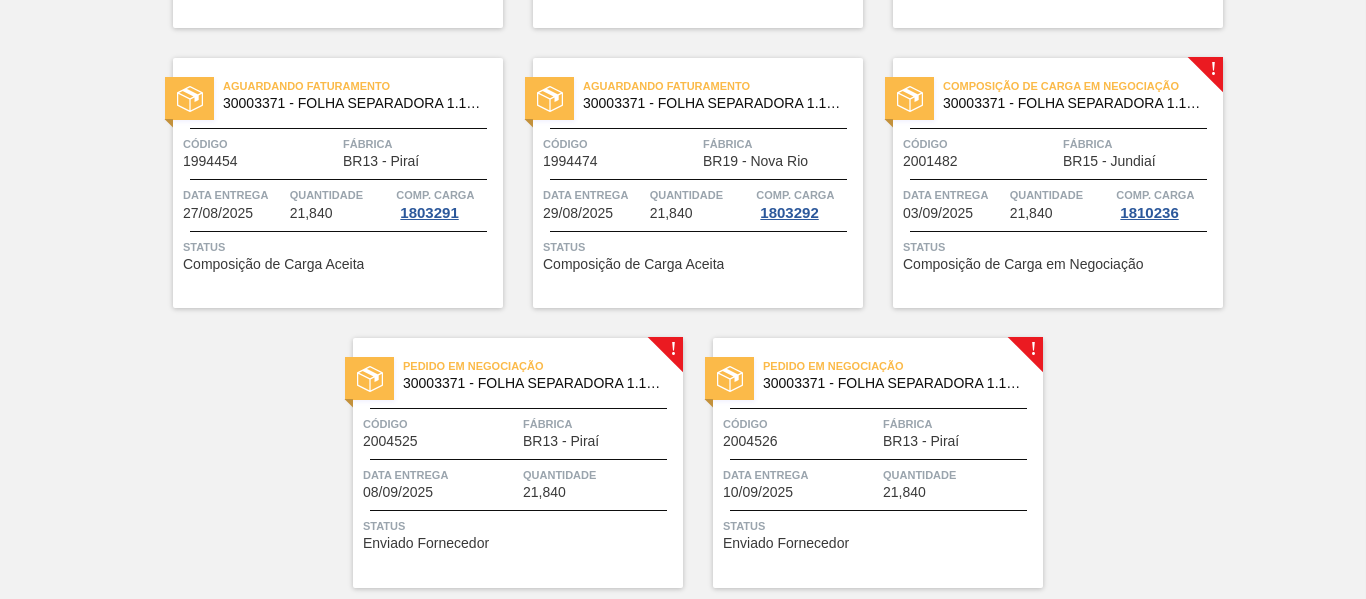 scroll, scrollTop: 1023, scrollLeft: 0, axis: vertical 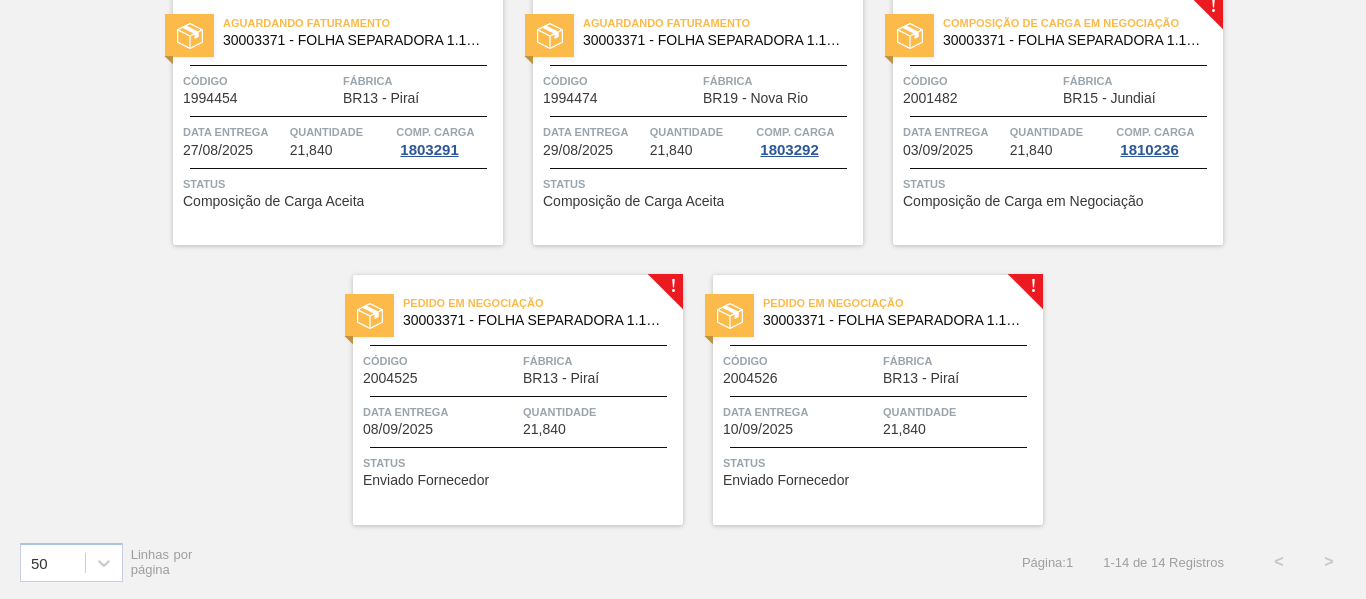 click on "Pedido em Negociação 30003371 - FOLHA SEPARADORA 1.175 mm x 980 mm; Código 2004525 Fábrica BR13 - Piraí Data entrega 08/09/2025 Quantidade 21,840 Status Enviado Fornecedor" at bounding box center [518, 400] 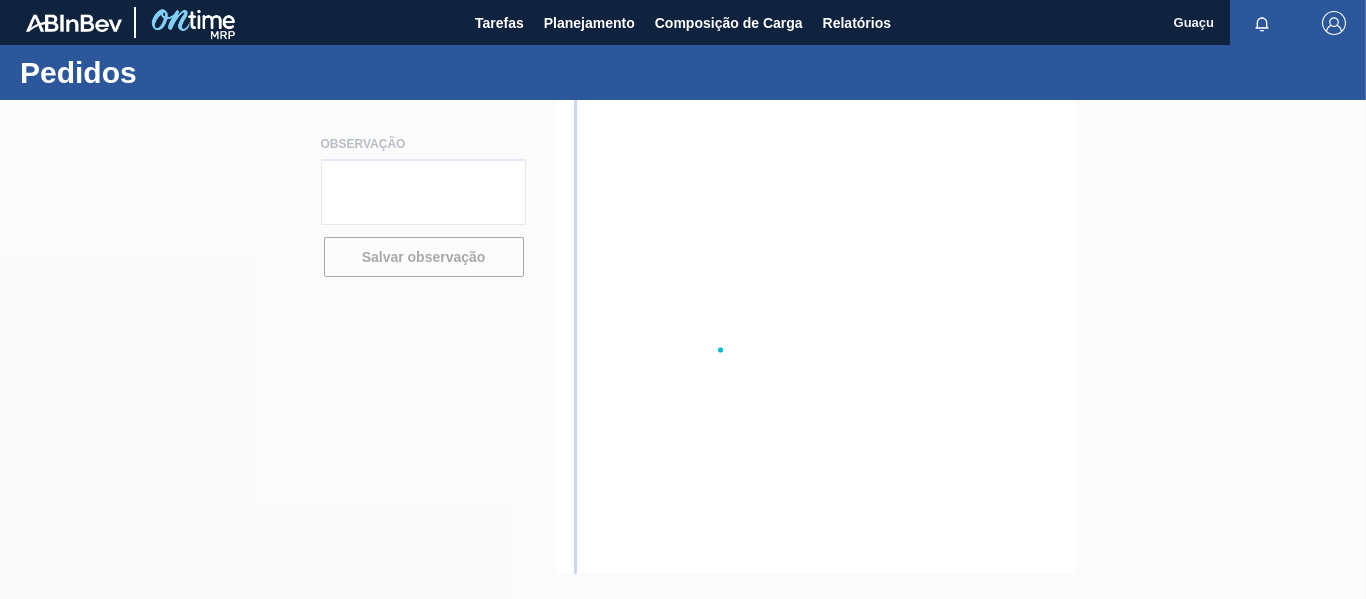 scroll, scrollTop: 0, scrollLeft: 0, axis: both 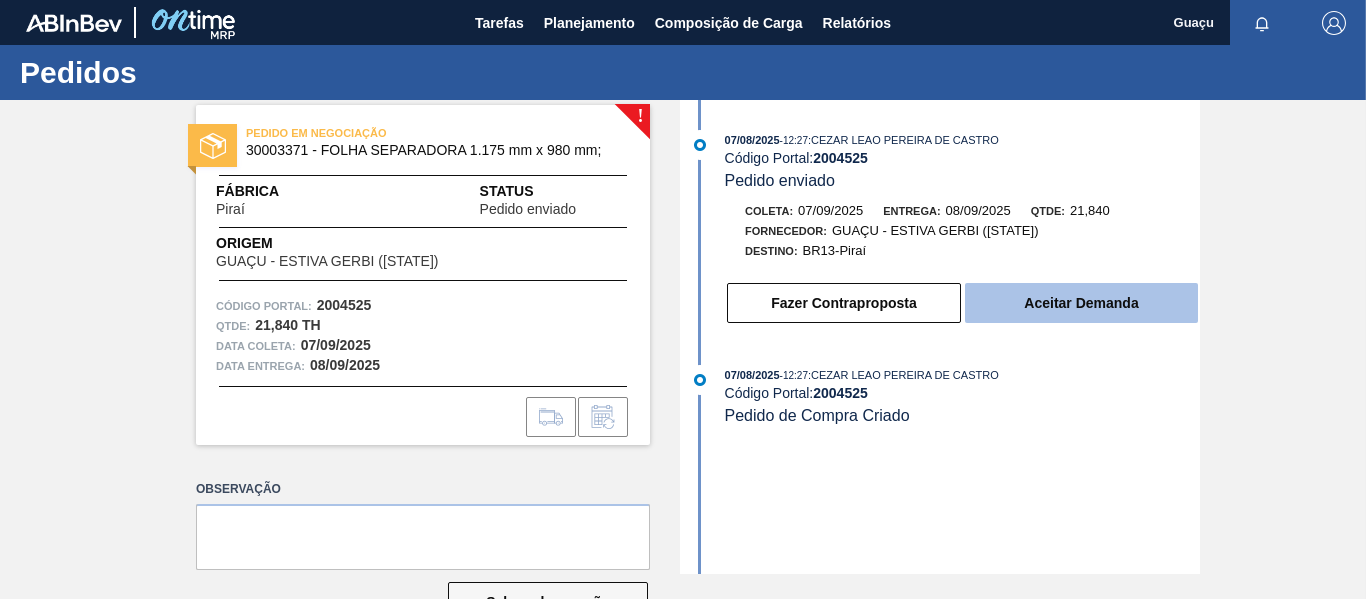 click on "Aceitar Demanda" at bounding box center (1081, 303) 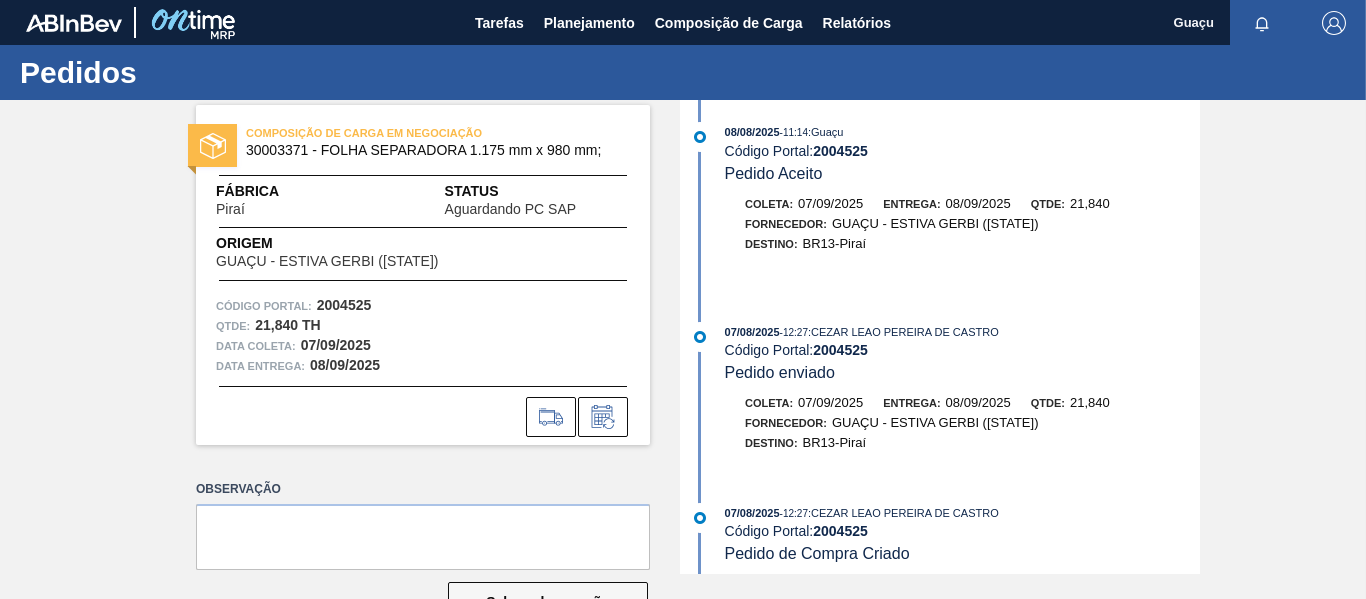 scroll, scrollTop: 290, scrollLeft: 0, axis: vertical 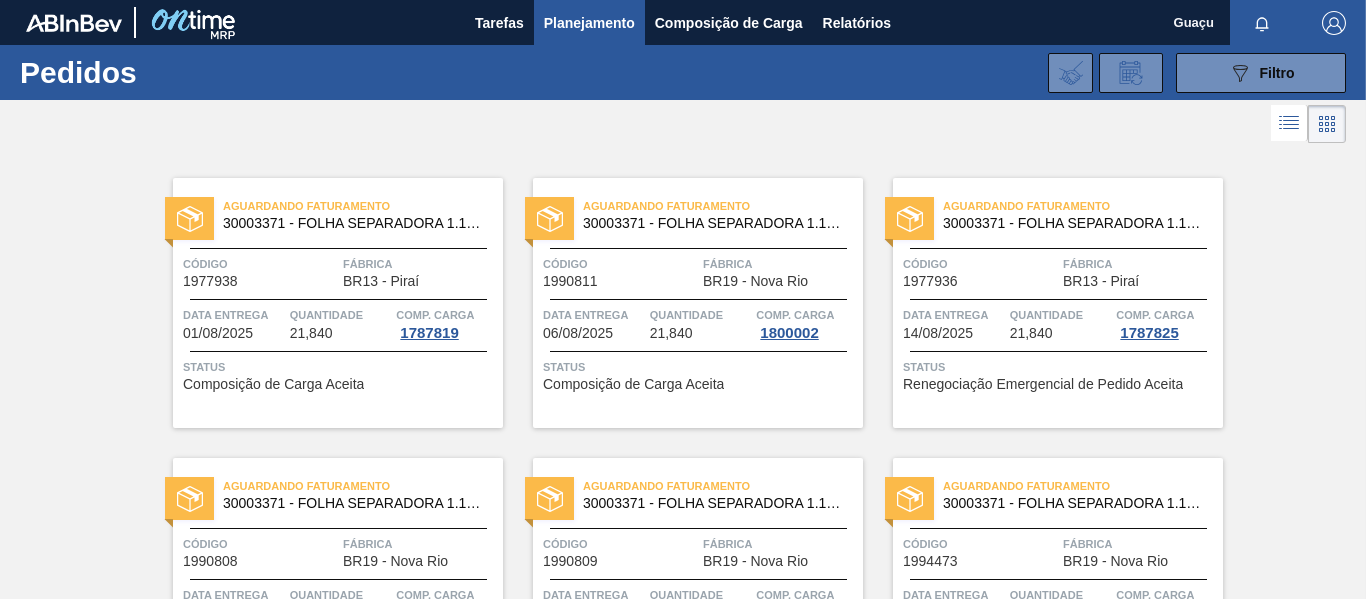 click on "Aguardando Faturamento 30003371 - FOLHA SEPARADORA 1.175 mm x 980 mm; Código 1977938 Fábrica BR13 - Piraí Data entrega 01/08/2025 Quantidade 21,840 Comp. Carga 1787819 Status Composição de Carga Aceita Aguardando Faturamento 30003371 - FOLHA SEPARADORA 1.175 mm x 980 mm; Código 1990811 Fábrica BR19 - Nova Rio Data entrega 06/08/2025 Quantidade 21,840 Comp. Carga 1800002 Status Composição de Carga Aceita Aguardando Faturamento 30003371 - FOLHA SEPARADORA 1.175 mm x 980 mm; Código 1977936 Fábrica BR13 - Piraí Data entrega 14/08/2025 Quantidade 21,840 Comp. Carga 1787825 Status Renegociação Emergencial de Pedido Aceita Aguardando Faturamento 30003371 - FOLHA SEPARADORA 1.175 mm x 980 mm; Código 1990808 Fábrica BR19 - Nova Rio Data entrega 16/08/2025 Quantidade 21,840 Comp. Carga 1800009 Status Composição de Carga Aceita Aguardando Faturamento 30003371 - FOLHA SEPARADORA 1.175 mm x 980 mm; Código 1990809 Fábrica BR19 - Nova Rio Data entrega 18/08/2025 Quantidade 21,840 Comp. Carga 1800013 ! !" at bounding box center [683, 848] 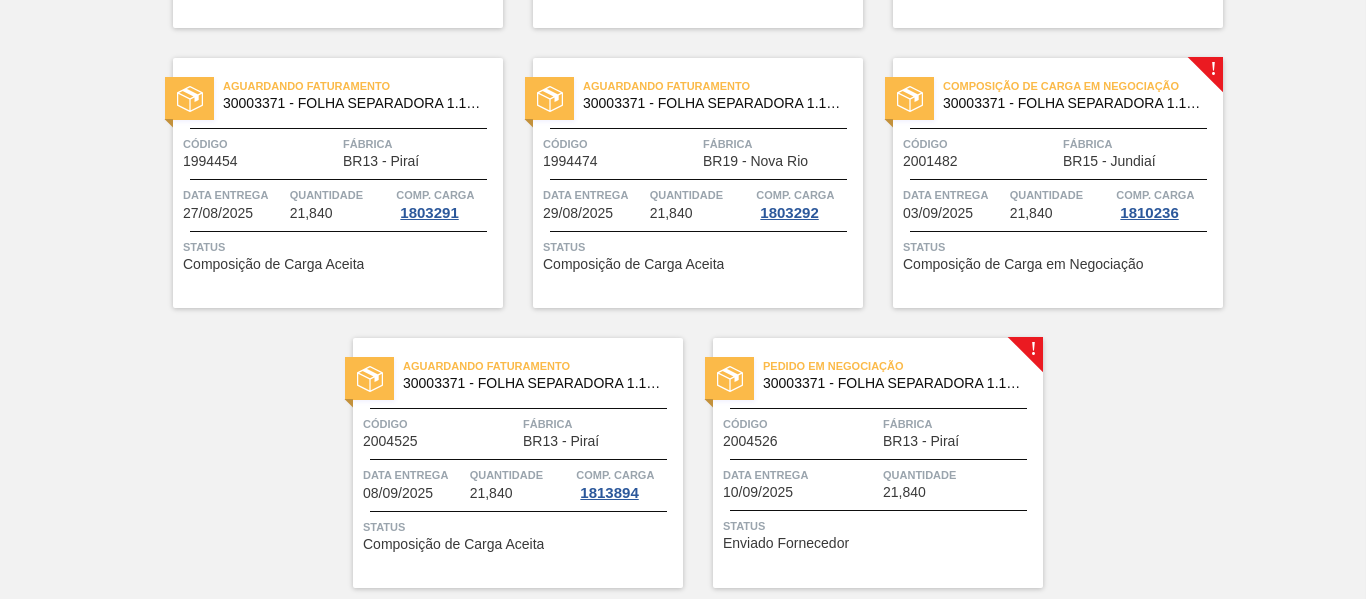 scroll, scrollTop: 1023, scrollLeft: 0, axis: vertical 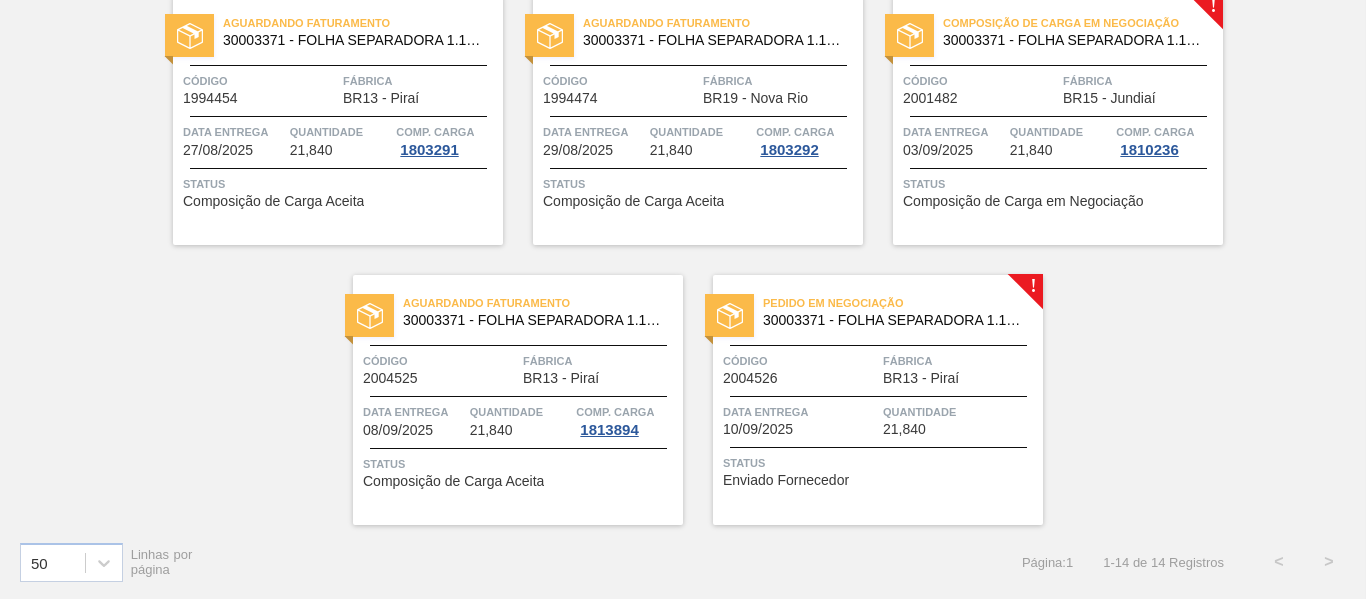 click on "Pedido em Negociação 30003371 - FOLHA SEPARADORA 1.175 mm x 980 mm; Código 2004526 Fábrica BR13 - Piraí Data entrega 10/09/2025 Quantidade 21,840 Status Enviado Fornecedor" at bounding box center [878, 400] 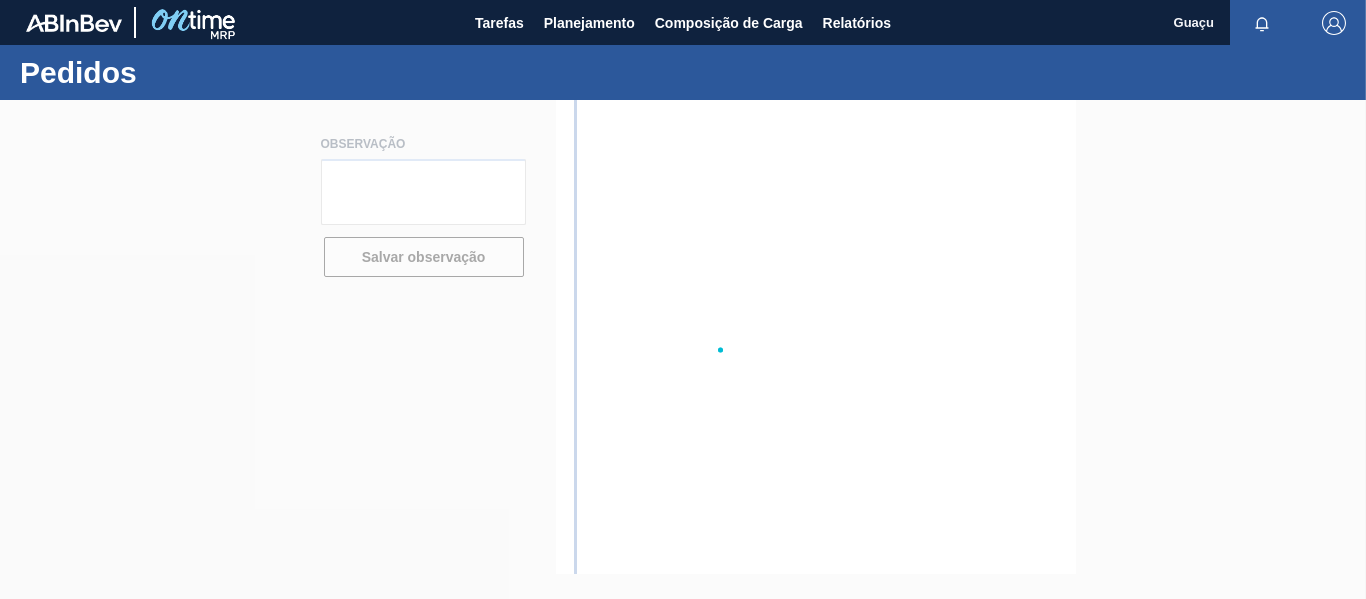 scroll, scrollTop: 0, scrollLeft: 0, axis: both 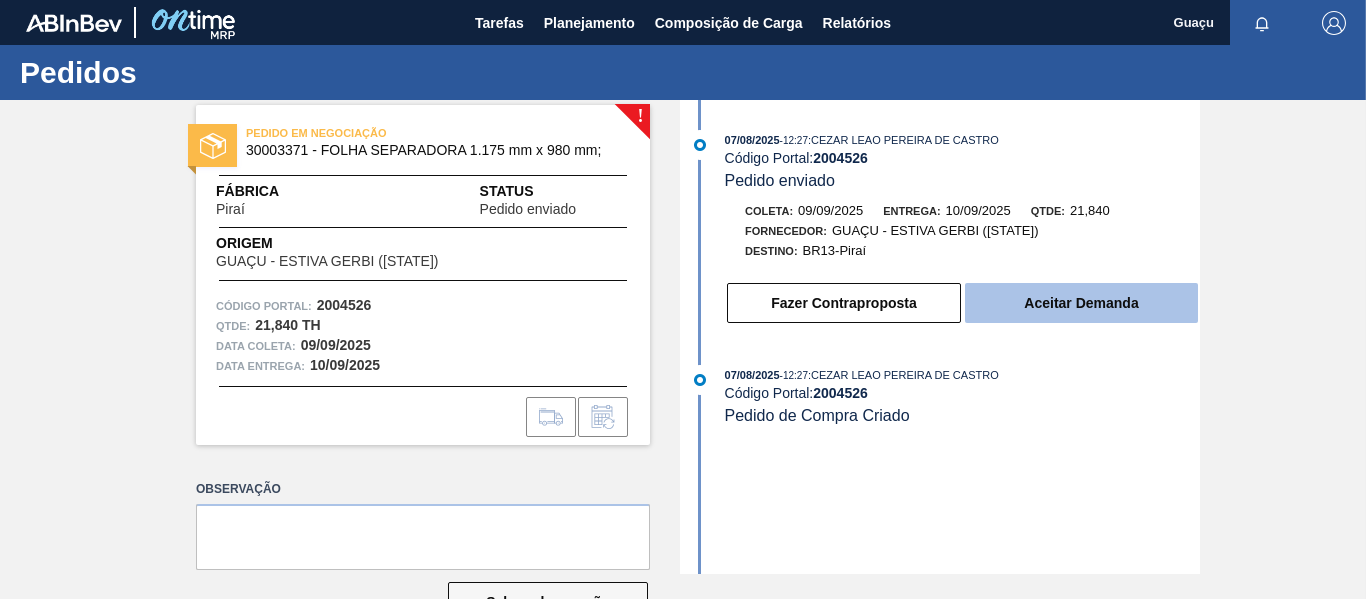 click on "Aceitar Demanda" at bounding box center (1081, 303) 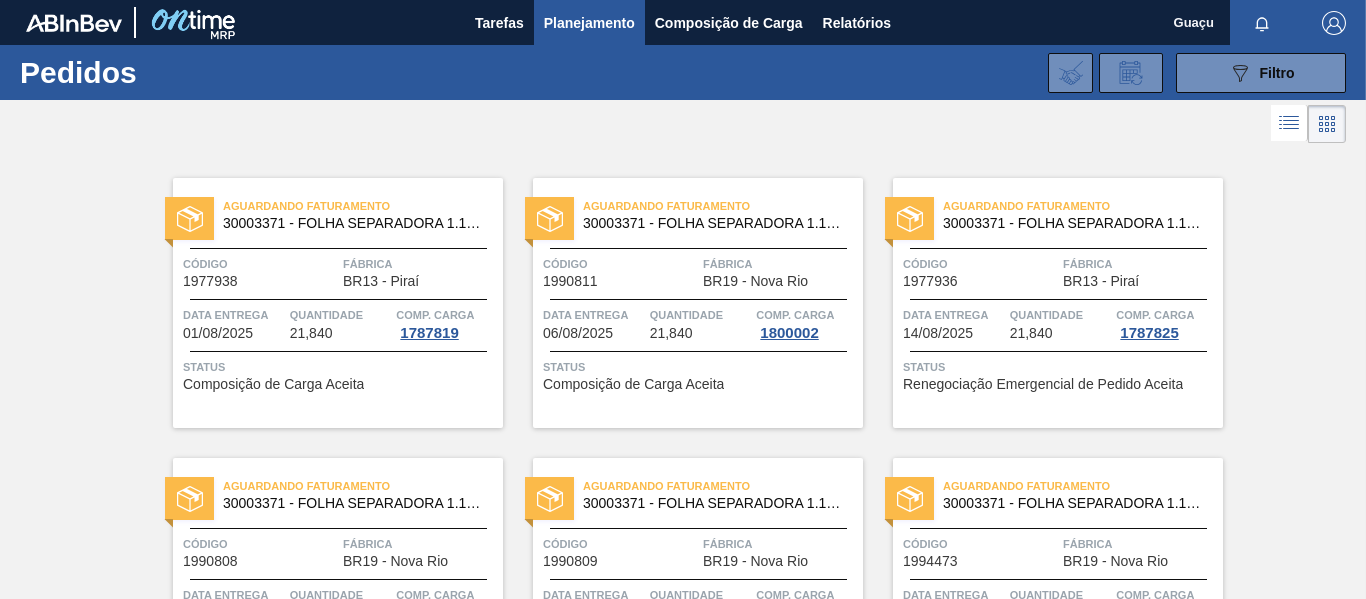 click on "Aguardando Faturamento 30003371 - FOLHA SEPARADORA 1.175 mm x 980 mm; Código 1977938 Fábrica BR13 - Piraí Data entrega 01/08/2025 Quantidade 21,840 Comp. Carga 1787819 Status Composição de Carga Aceita Aguardando Faturamento 30003371 - FOLHA SEPARADORA 1.175 mm x 980 mm; Código 1990811 Fábrica BR19 - Nova Rio Data entrega 06/08/2025 Quantidade 21,840 Comp. Carga 1800002 Status Composição de Carga Aceita Aguardando Faturamento 30003371 - FOLHA SEPARADORA 1.175 mm x 980 mm; Código 1977936 Fábrica BR13 - Piraí Data entrega 14/08/2025 Quantidade 21,840 Comp. Carga 1787825 Status Renegociação Emergencial de Pedido Aceita Aguardando Faturamento 30003371 - FOLHA SEPARADORA 1.175 mm x 980 mm; Código 1990808 Fábrica BR19 - Nova Rio Data entrega 16/08/2025 Quantidade 21,840 Comp. Carga 1800009 Status Composição de Carga Aceita Aguardando Faturamento 30003371 - FOLHA SEPARADORA 1.175 mm x 980 mm; Código 1990809 Fábrica BR19 - Nova Rio Data entrega 18/08/2025 Quantidade 21,840 Comp. Carga 1800013 !" at bounding box center (683, 848) 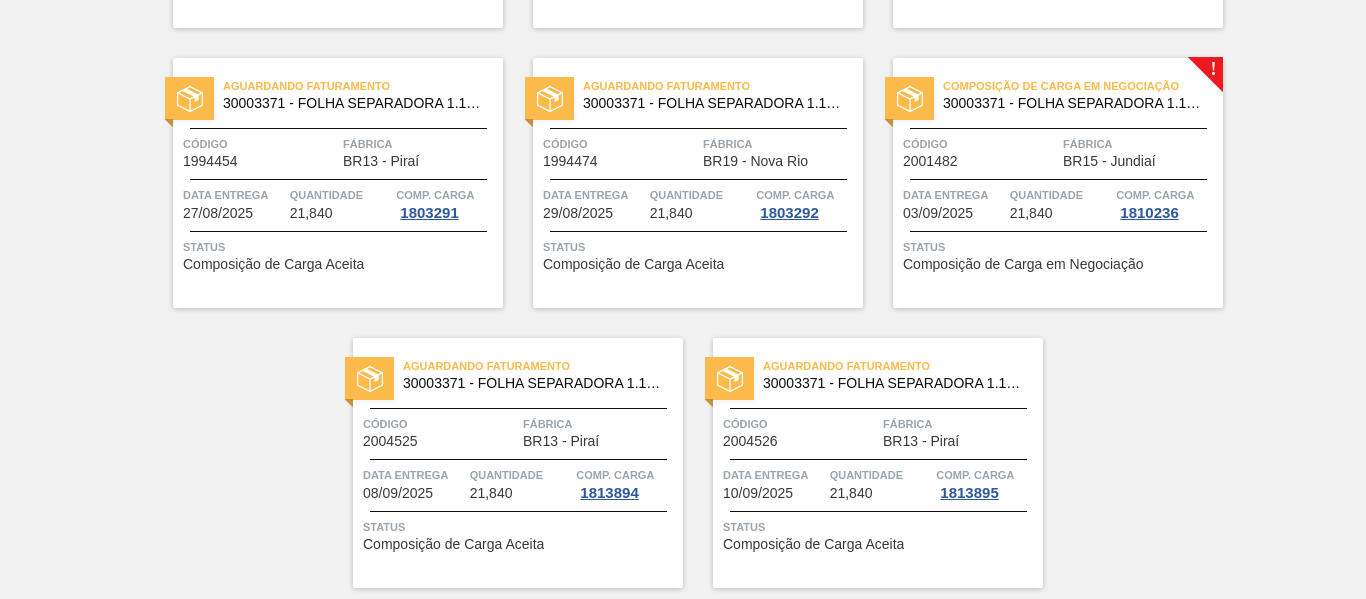 scroll, scrollTop: 1023, scrollLeft: 0, axis: vertical 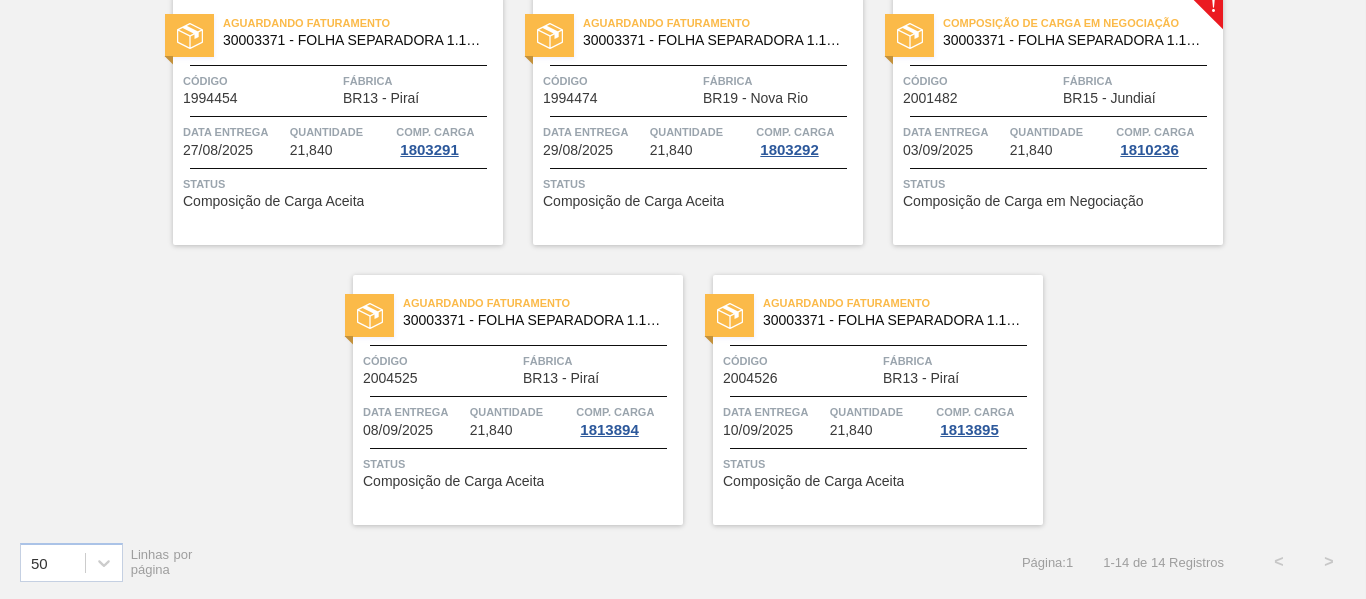 click on "Comp. Carga" at bounding box center (1155, 132) 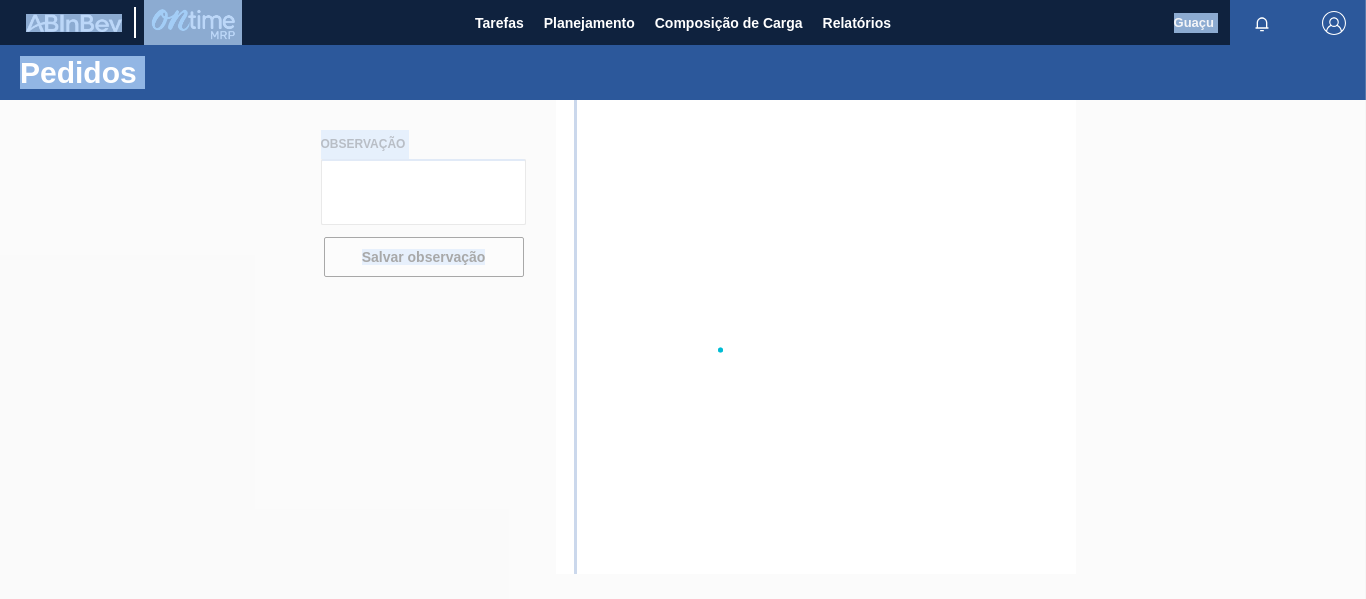 scroll, scrollTop: 0, scrollLeft: 0, axis: both 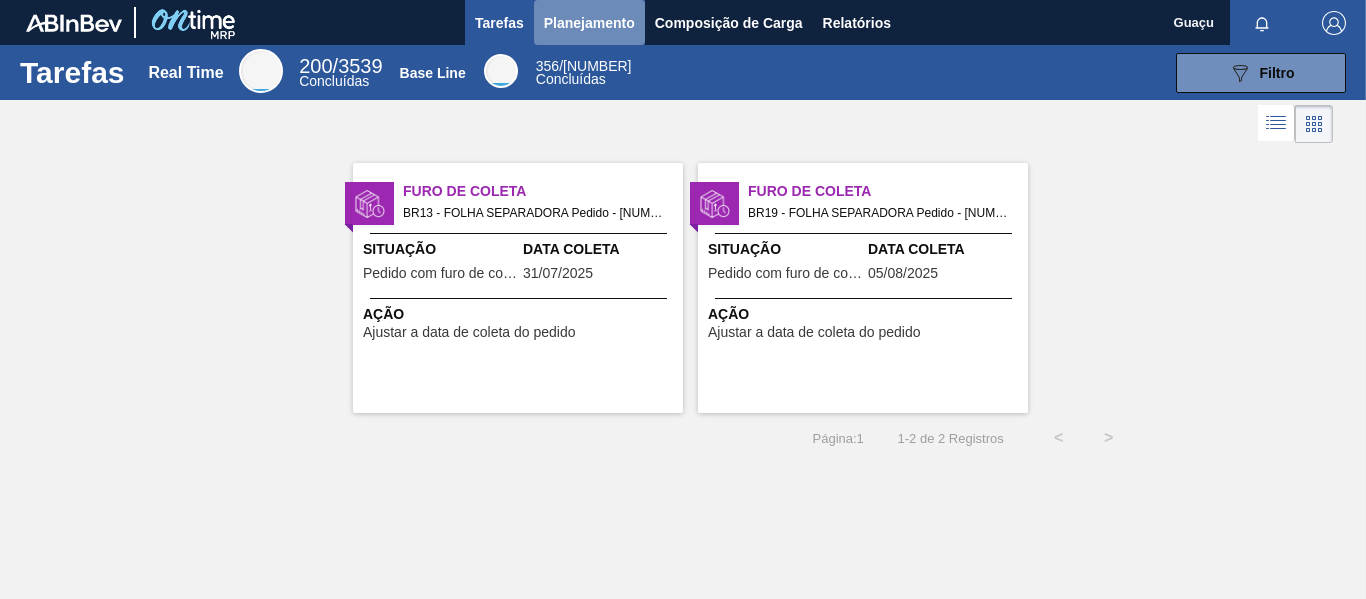 click on "Planejamento" at bounding box center [589, 23] 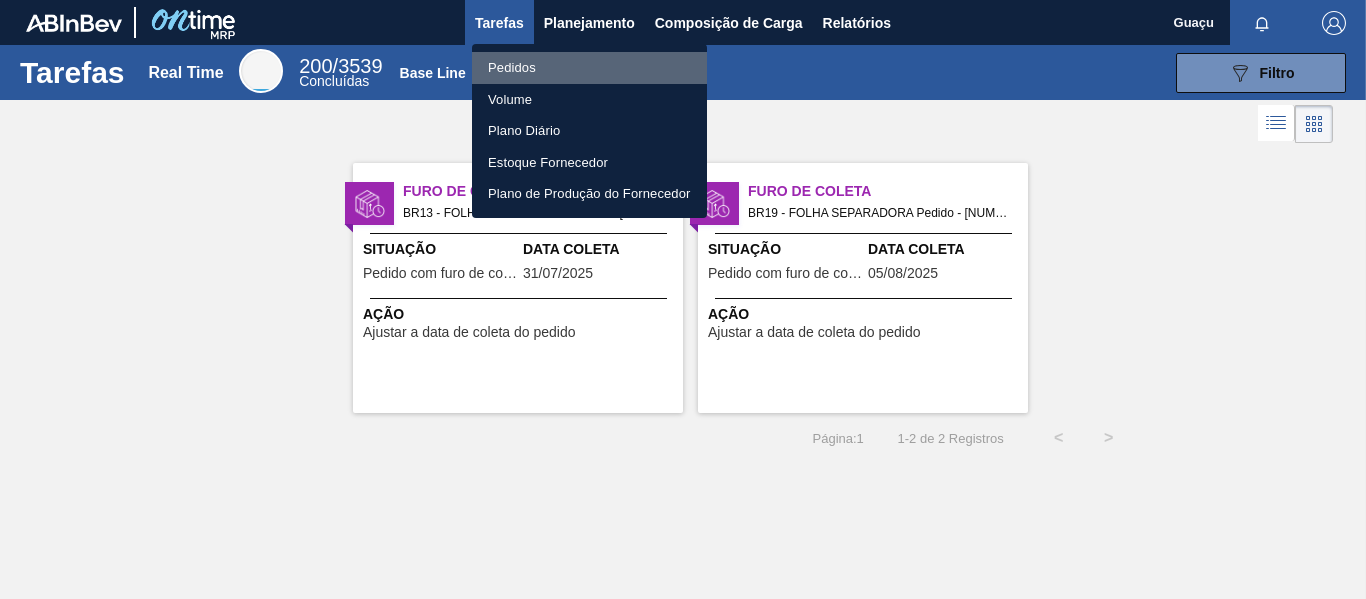 click on "Pedidos" at bounding box center [589, 68] 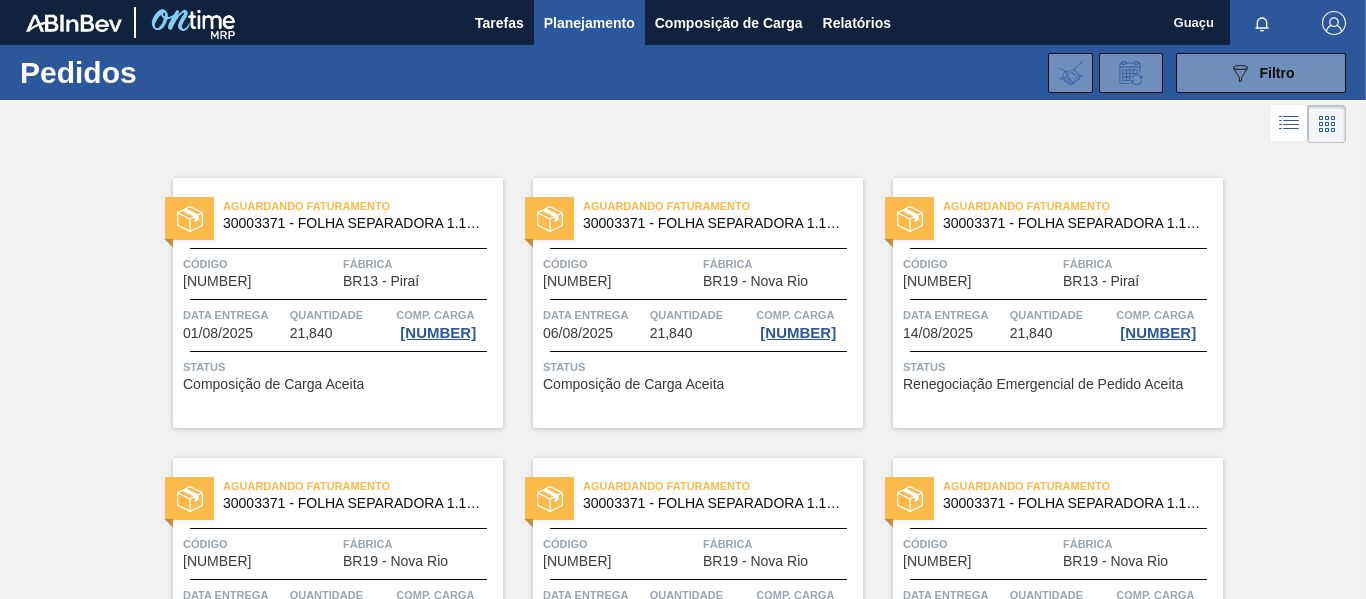 click on "Aguardando Faturamento 30003371 - FOLHA SEPARADORA 1.175 mm x 980 mm; Código 1977938 Fábrica BR13 - Piraí Data entrega 01/08/2025 Quantidade 21,840 Comp. Carga 1787819 Status Composição de Carga Aceita Aguardando Faturamento 30003371 - FOLHA SEPARADORA 1.175 mm x 980 mm; Código 1990811 Fábrica BR19 - Nova Rio Data entrega 06/08/2025 Quantidade 21,840 Comp. Carga 1800002 Status Composição de Carga Aceita Aguardando Faturamento 30003371 - FOLHA SEPARADORA 1.175 mm x 980 mm; Código 1977936 Fábrica BR13 - Piraí Data entrega 14/08/2025 Quantidade 21,840 Comp. Carga 1787825 Status Renegociação Emergencial de Pedido Aceita Aguardando Faturamento 30003371 - FOLHA SEPARADORA 1.175 mm x 980 mm; Código 1990808 Fábrica BR19 - Nova Rio Data entrega 16/08/2025 Quantidade 21,840 Comp. Carga 1800009 Status Composição de Carga Aceita Aguardando Faturamento 30003371 - FOLHA SEPARADORA 1.175 mm x 980 mm; Código 1990809 Fábrica BR19 - Nova Rio Data entrega 18/08/2025 Quantidade 21,840 Comp. Carga 1800013 !" at bounding box center [683, 848] 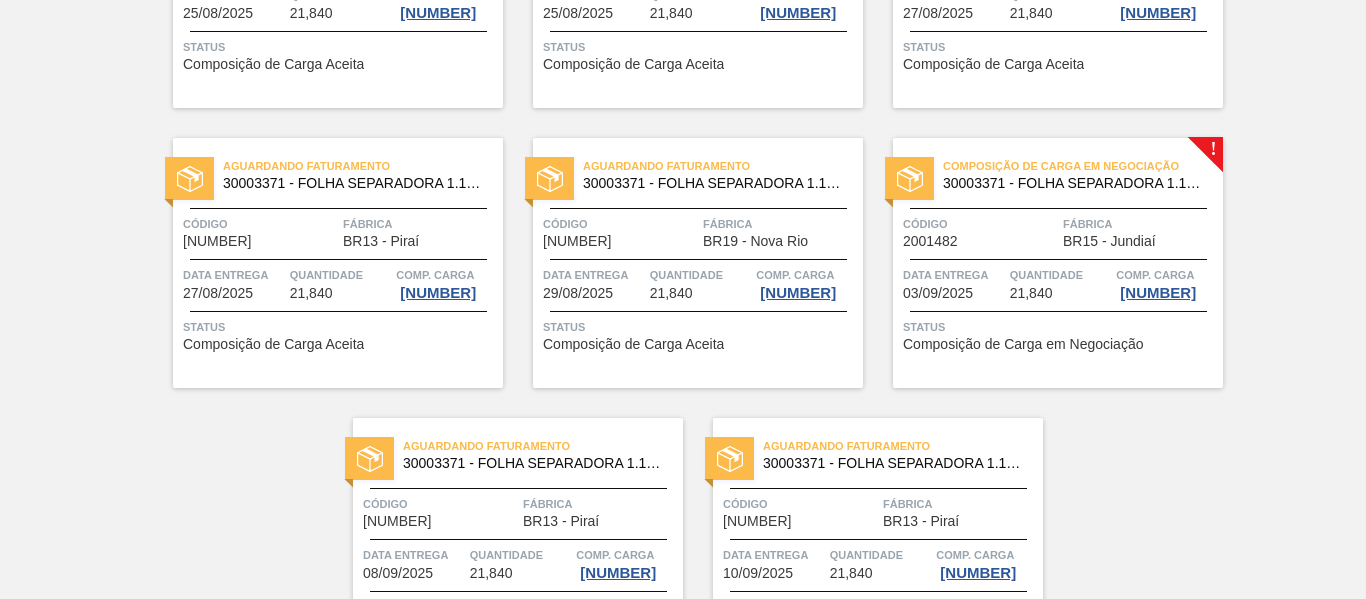 scroll, scrollTop: 1023, scrollLeft: 0, axis: vertical 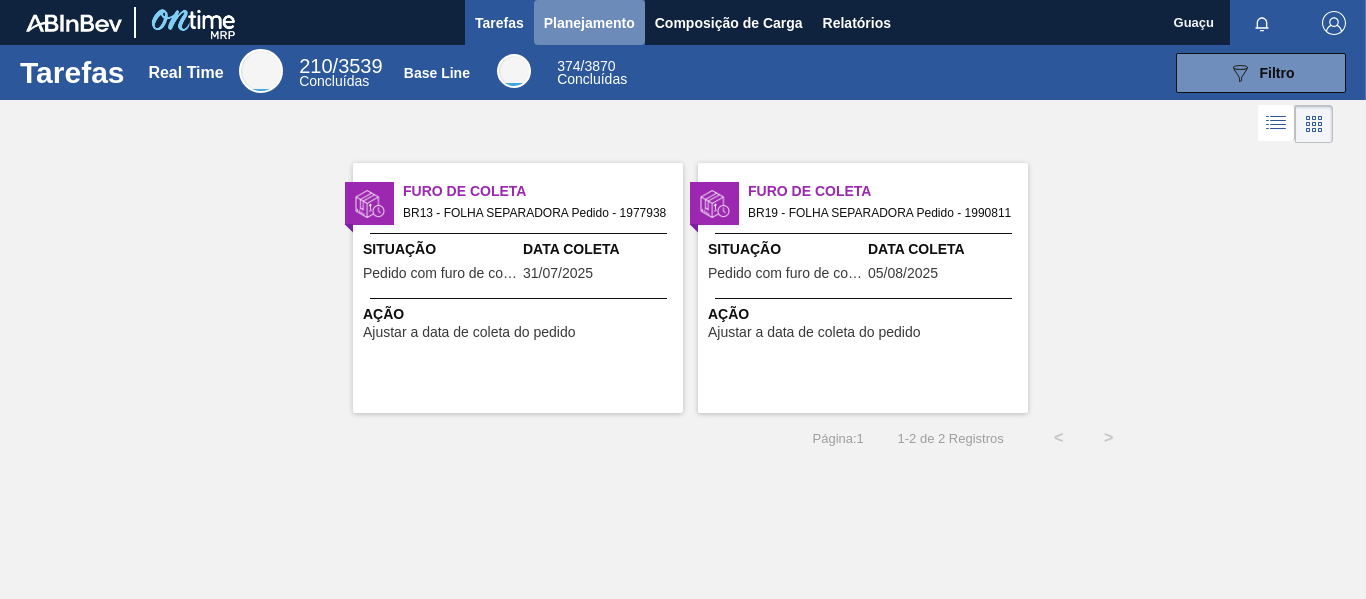 click on "Planejamento" at bounding box center [589, 23] 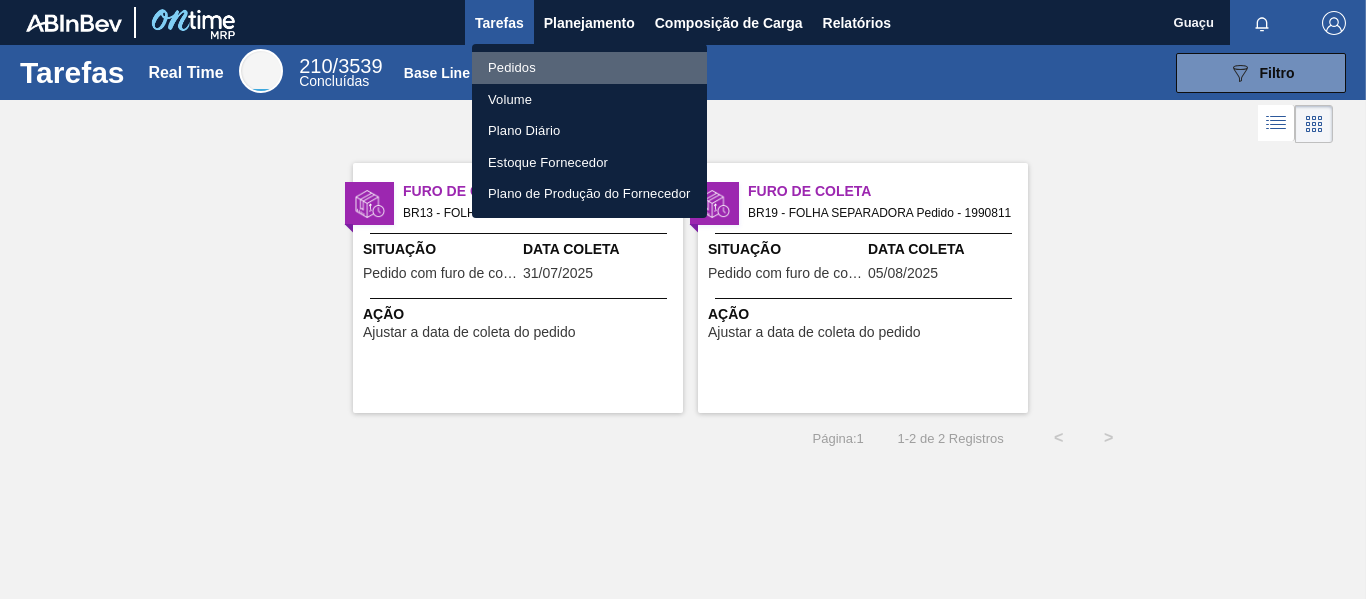 click on "Pedidos" at bounding box center (589, 68) 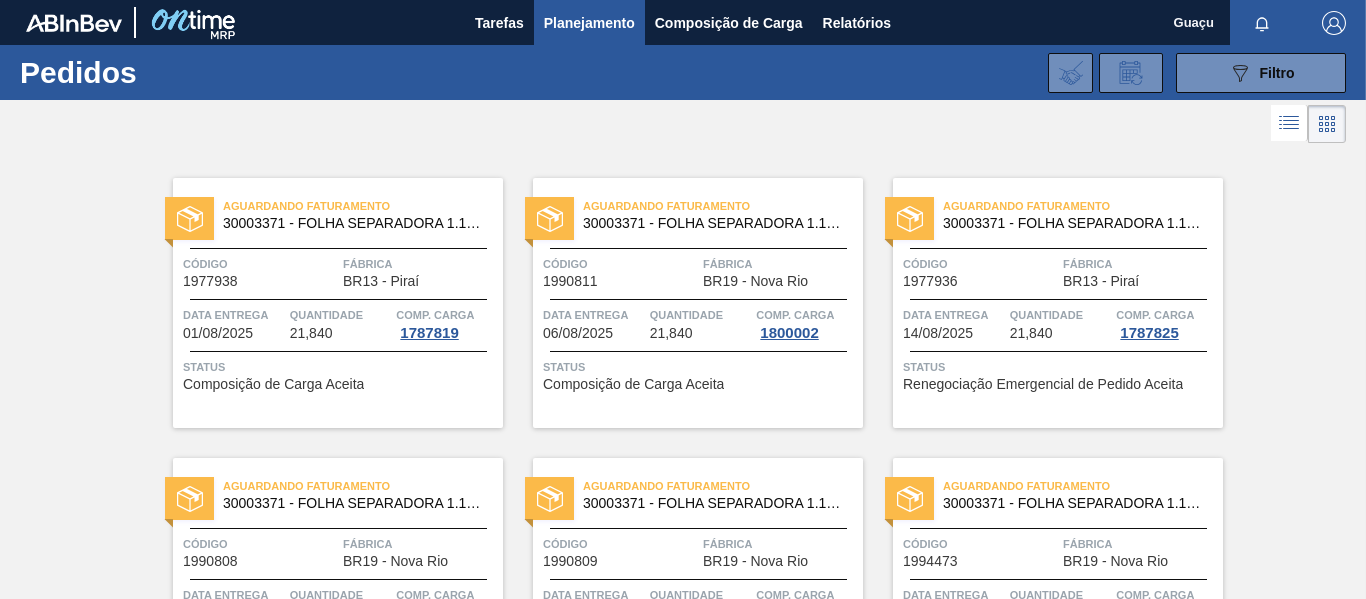 type 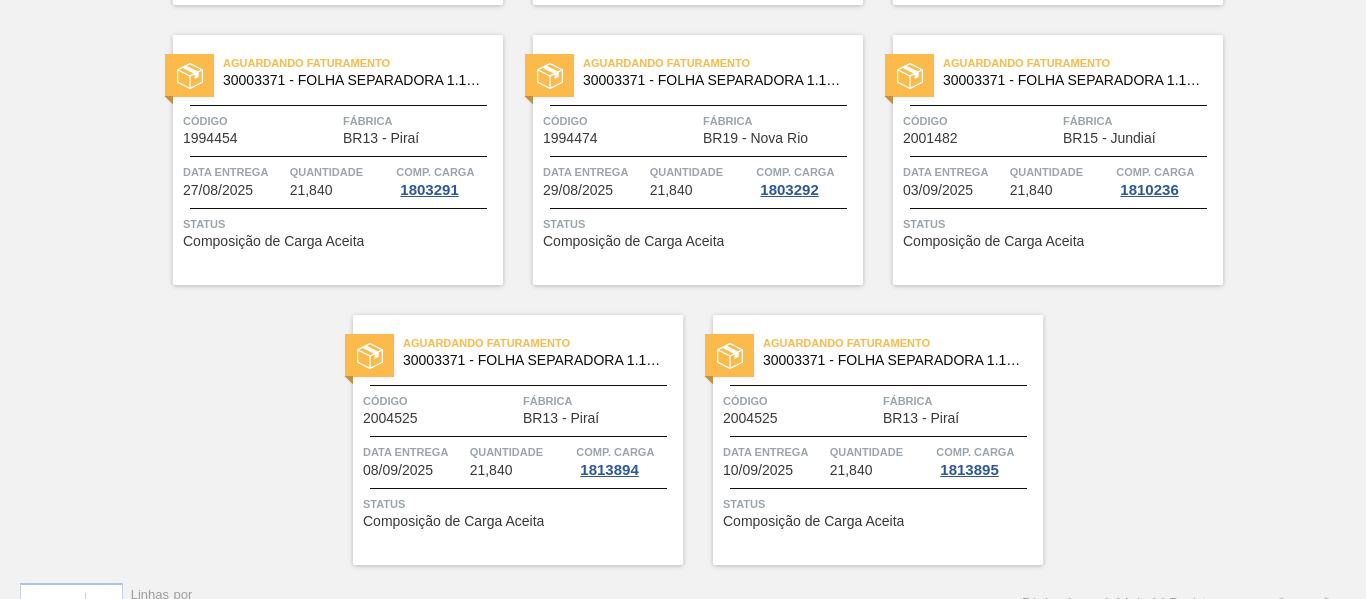 scroll, scrollTop: 943, scrollLeft: 0, axis: vertical 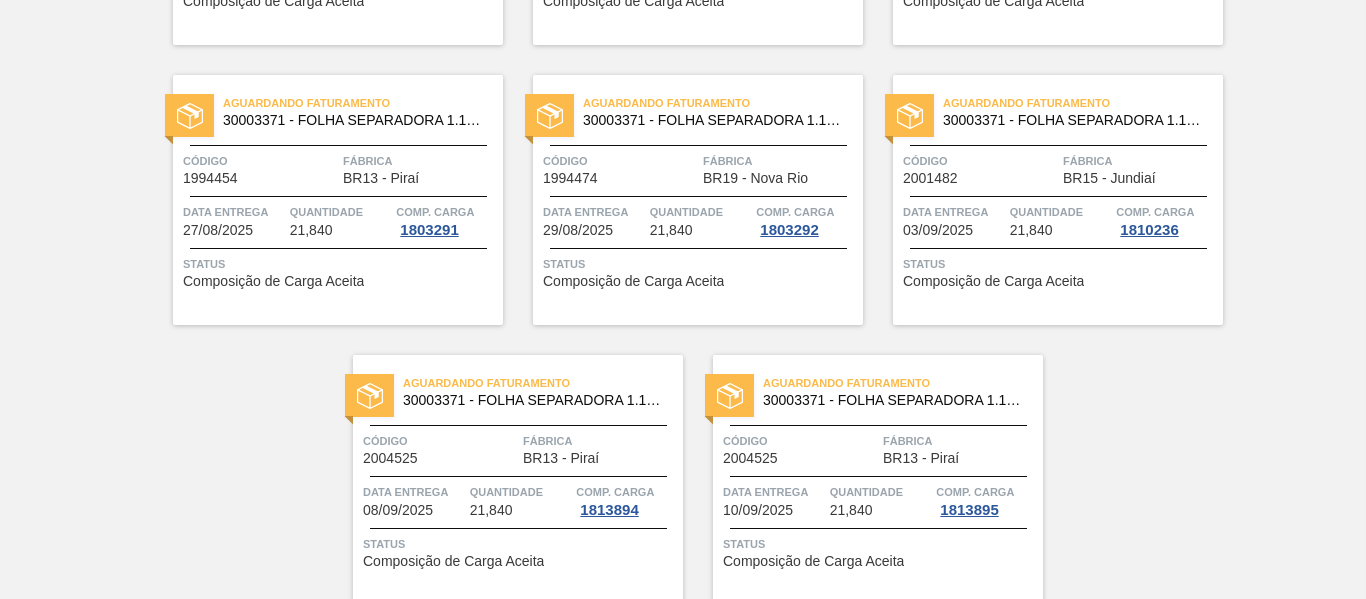 click on "Quantidade" at bounding box center (1061, 212) 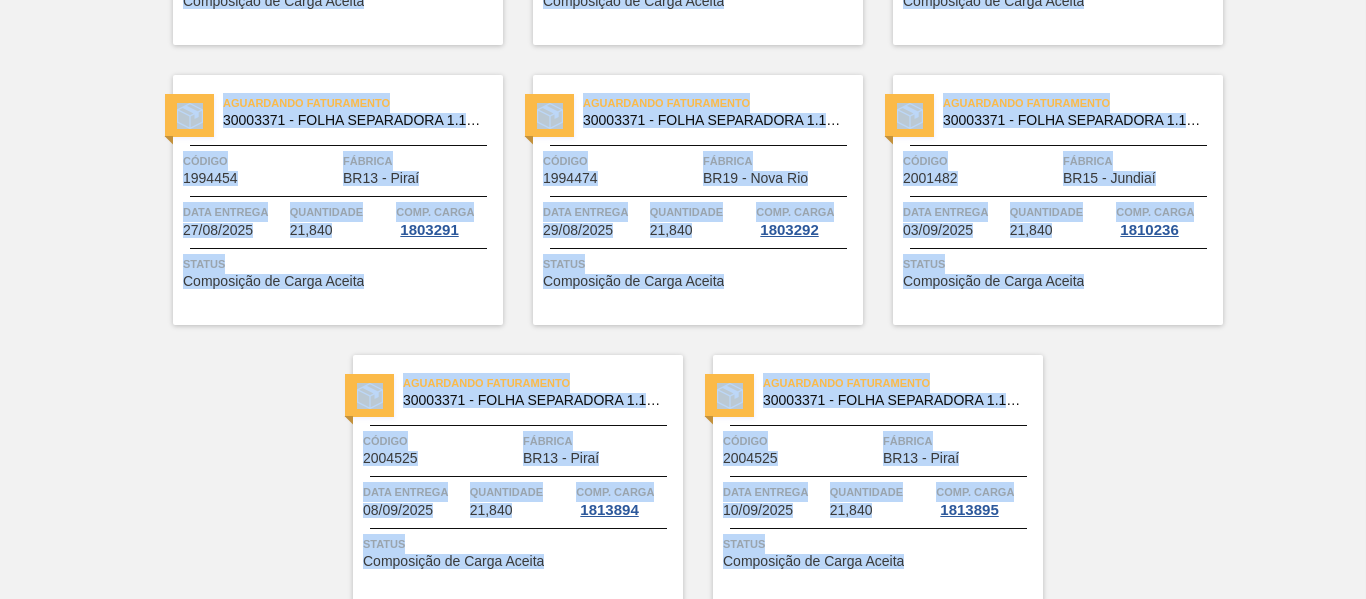 scroll, scrollTop: 0, scrollLeft: 0, axis: both 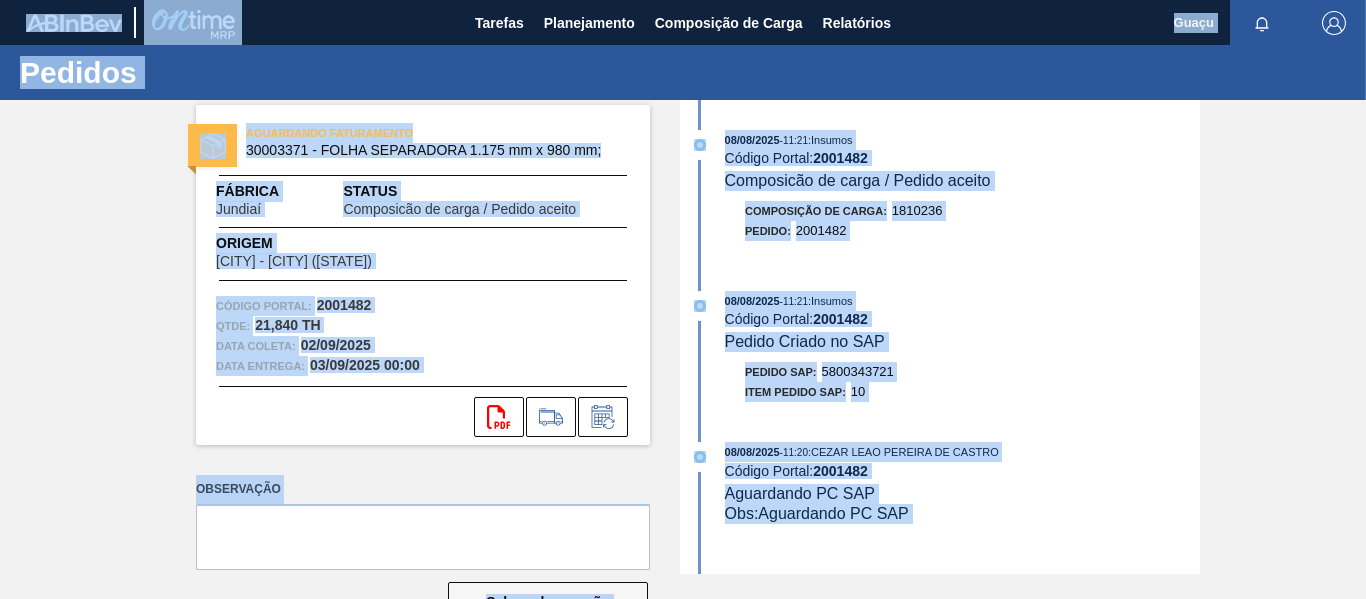click on "08/08/2025  -  11:21 :  Insumos Código Portal:  2001482 Composicão de carga / Pedido aceito Composição de Carga : 1810236 Pedido : 2001482 08/08/2025  -  11:21 :  Insumos Código Portal:  2001482 Pedido Criado no SAP Pedido SAP:  5800343721 Item pedido SAP: 10 08/08/2025  -  11:20 :  CEZAR LEAO PEREIRA DE CASTRO Código Portal:  2001482 Aguardando PC SAP Obs:  Aguardando PC SAP 08/08/2025  -  11:20 :  CEZAR LEAO PEREIRA DE CASTRO Código Portal:  2001482 Incoterm Alterado Incoterm Anterior: FOB Incoterm Atual: CIF 04/08/2025  -  11:04 :  Insumos Código Portal:  2001482 Pedido inserido na composição de carga Composição de Carga : 1810236 04/08/2025  -  11:04 :  Guaçu Código Portal:  2001482 Pedido Aceito Coleta: 02/09/2025 Entrega: 03/09/2025 Qtde: 21,840 Fornecedor: GUAÇU - ESTIVA GERBI (SP) Destino: BR15-Jundiaí 03/08/2025  -  03:44 :  PortalInsumos Código Portal:  2001482 Pedido enviado Coleta: 02/09/2025 Entrega: 03/09/2025 Qtde: 21,840 Fornecedor: GUAÇU - ESTIVA GERBI (SP) Destino:  -  :" at bounding box center (942, 337) 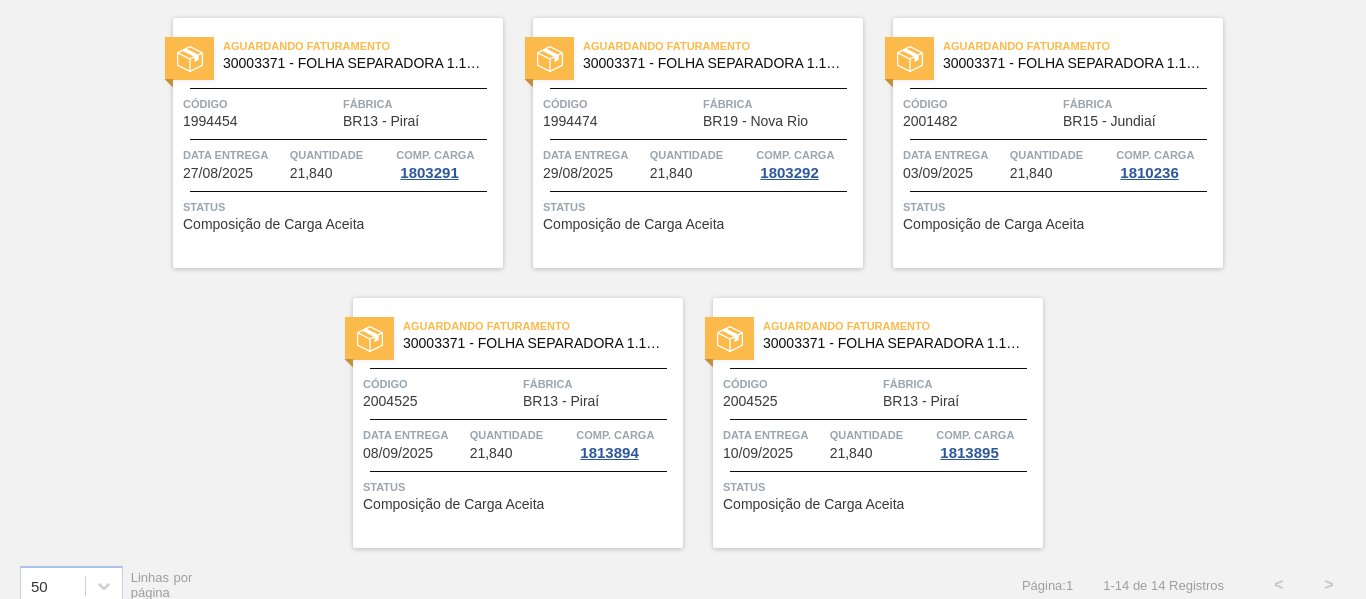 scroll, scrollTop: 1023, scrollLeft: 0, axis: vertical 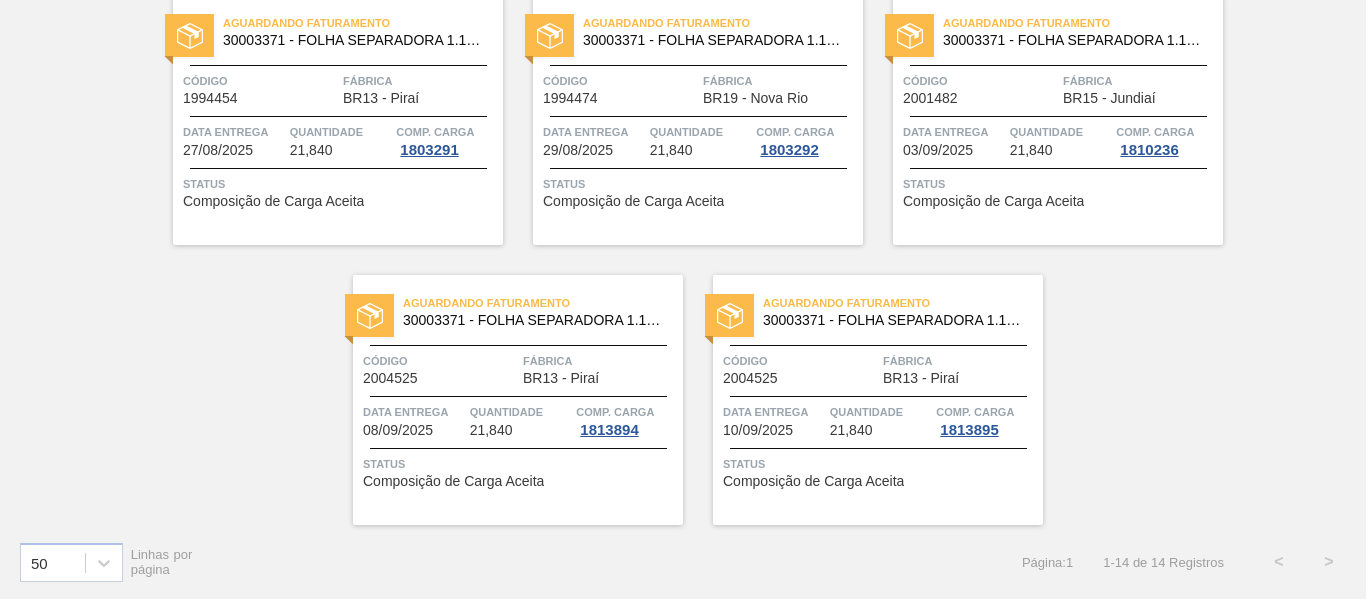 click on "Aguardando Faturamento 30003371 - FOLHA SEPARADORA 1.175 mm x 980 mm; Código 2004525 Fábrica BR13 - Piraí Data entrega 08/09/2025 Quantidade 21,840 Comp. Carga 1813894 Status Composição de Carga Aceita" at bounding box center (518, 400) 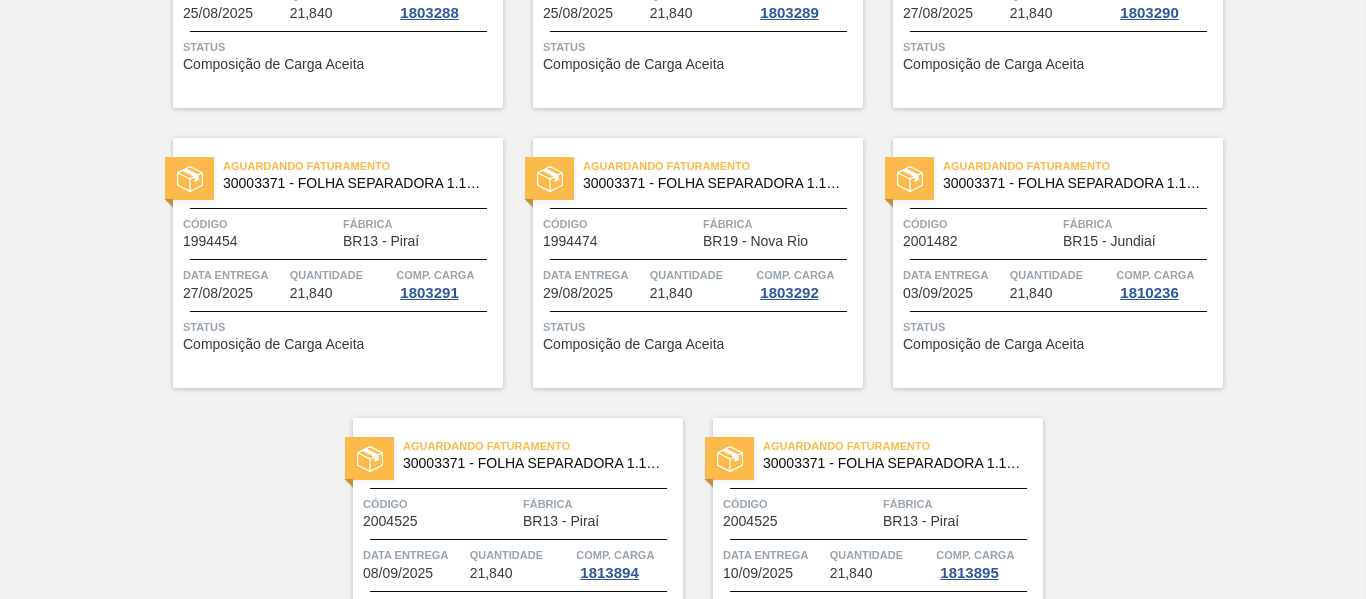 scroll, scrollTop: 1023, scrollLeft: 0, axis: vertical 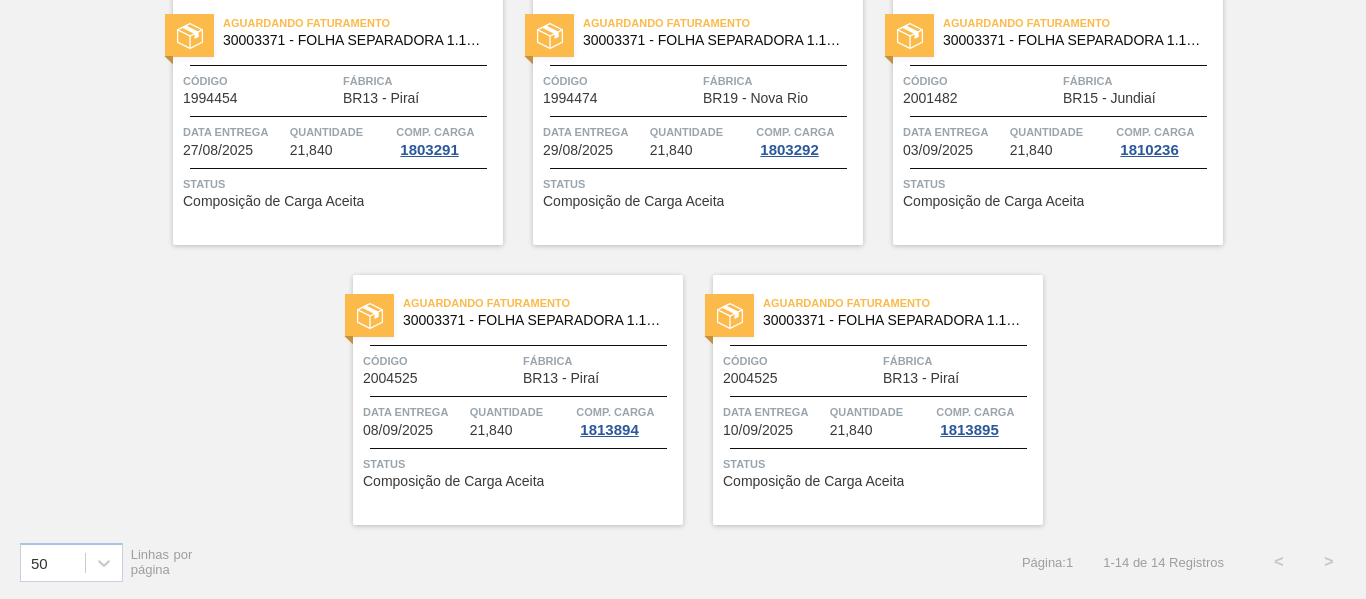 click on "Código" at bounding box center [800, 361] 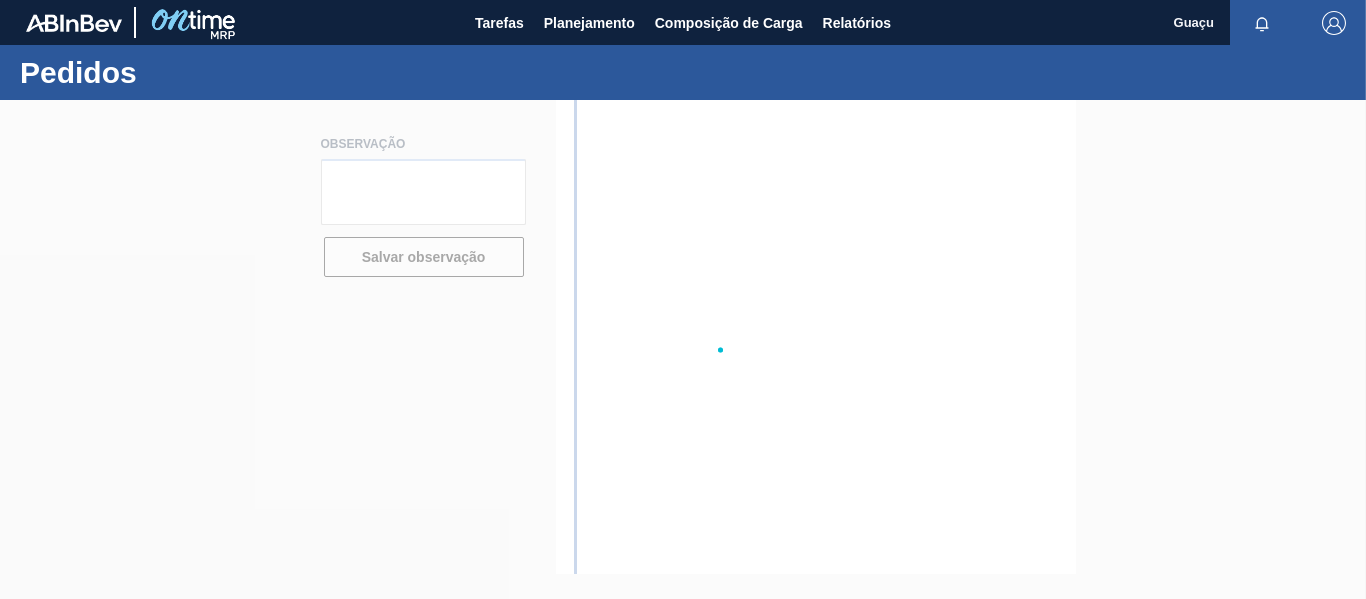 scroll, scrollTop: 0, scrollLeft: 0, axis: both 